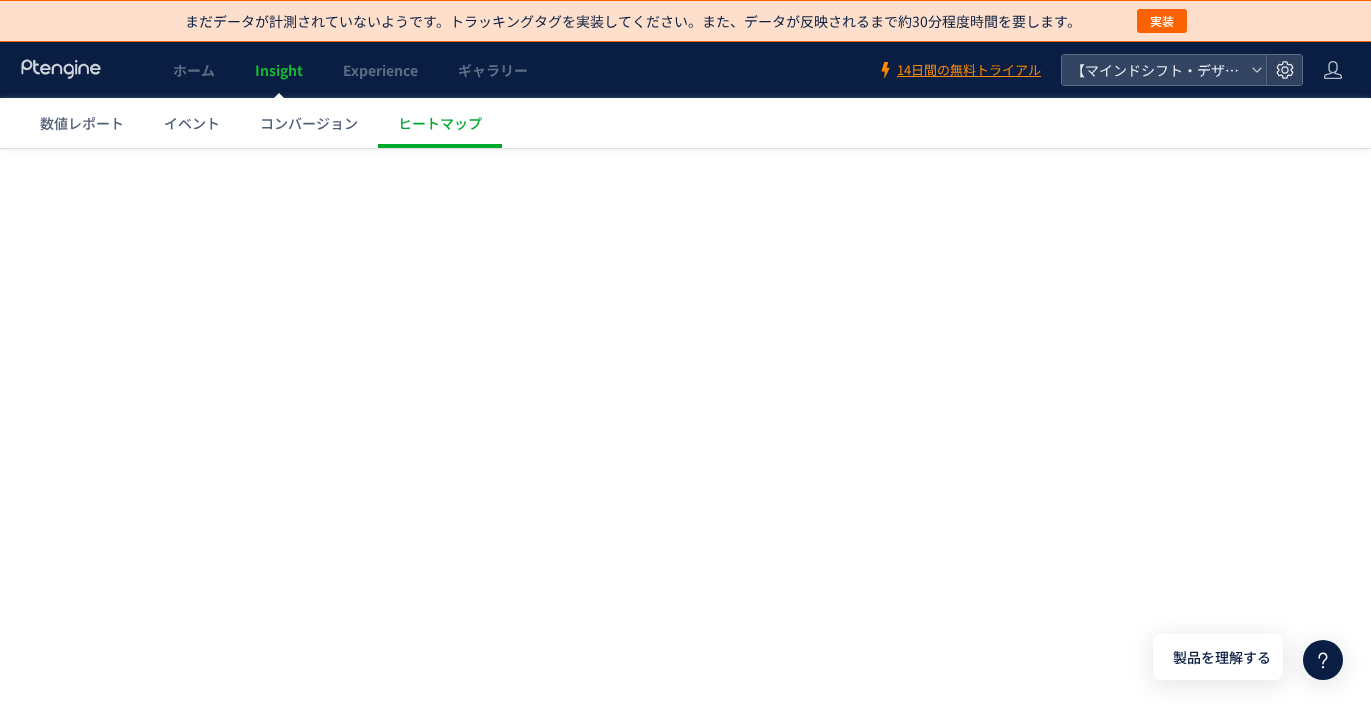 scroll, scrollTop: 0, scrollLeft: 0, axis: both 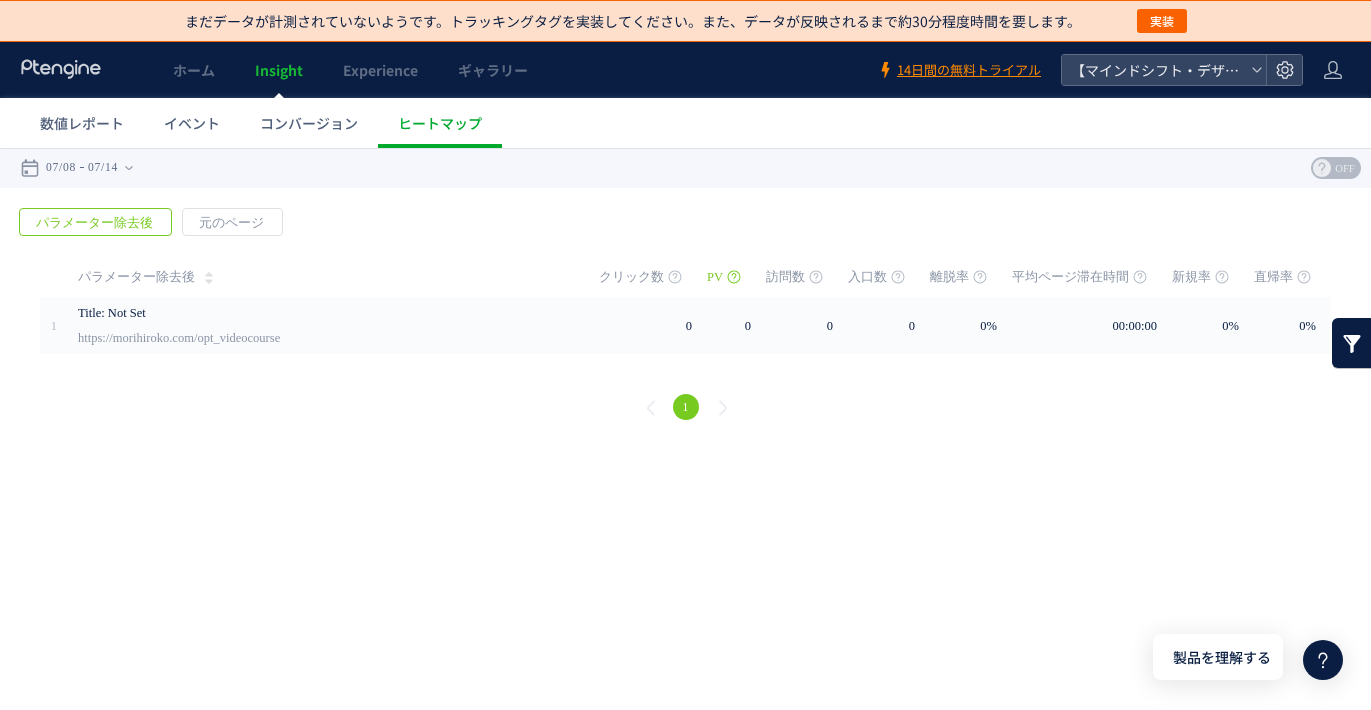 click on "PV" at bounding box center (729, 277) 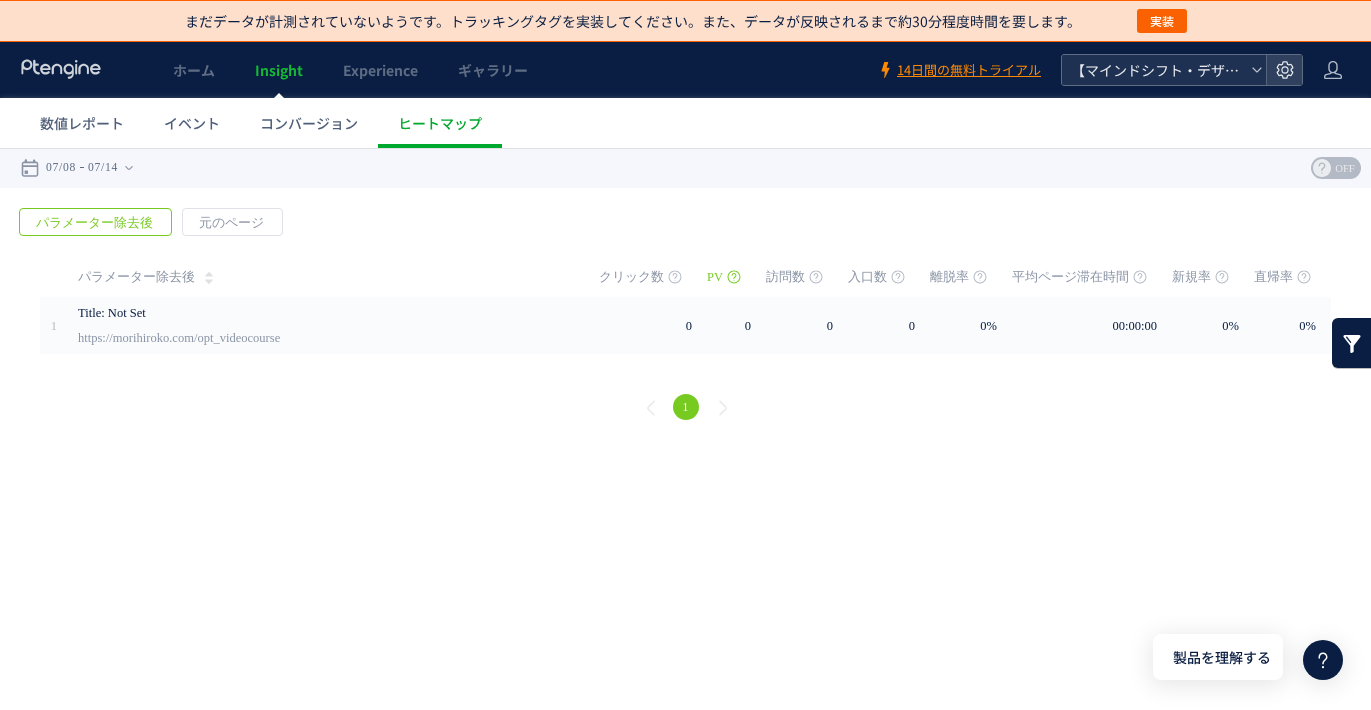 click on "【マインドシフト・デザイン】オプト用LP" at bounding box center (1154, 70) 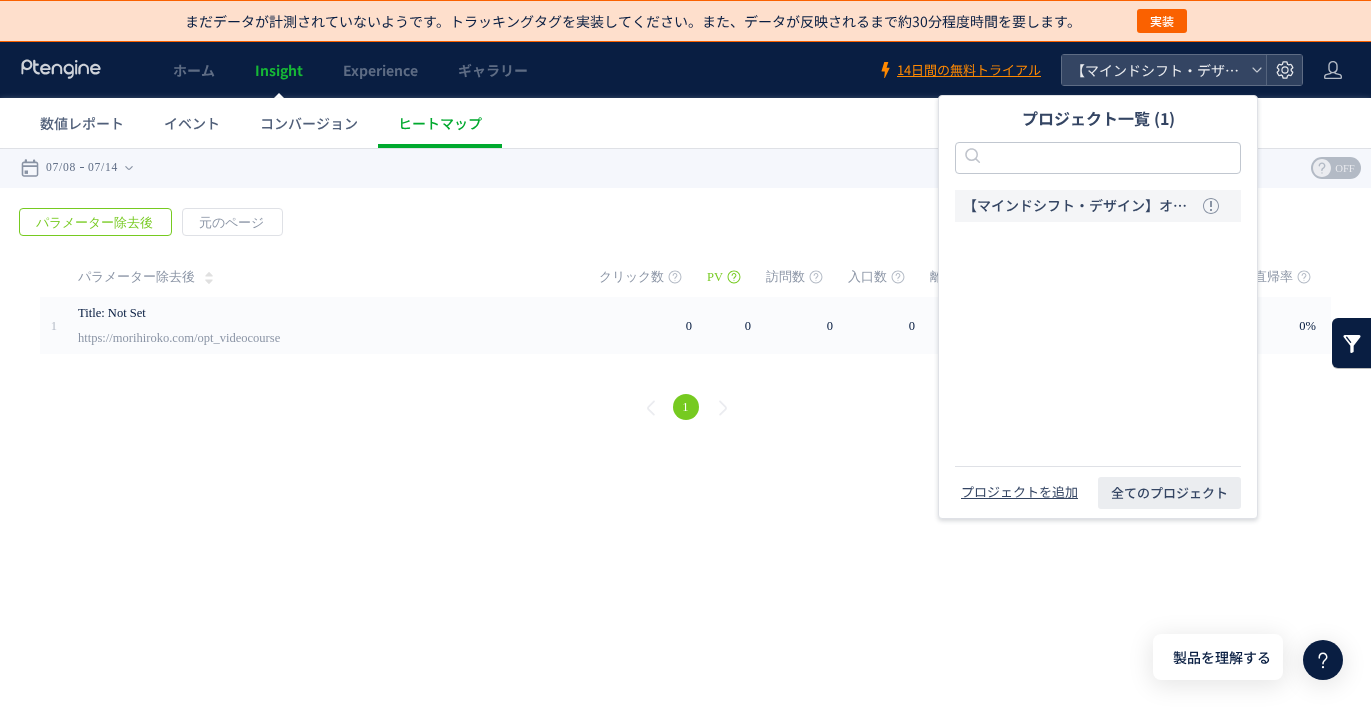 click on "【マインドシフト・デザイン】オプト用LP" at bounding box center (1079, 206) 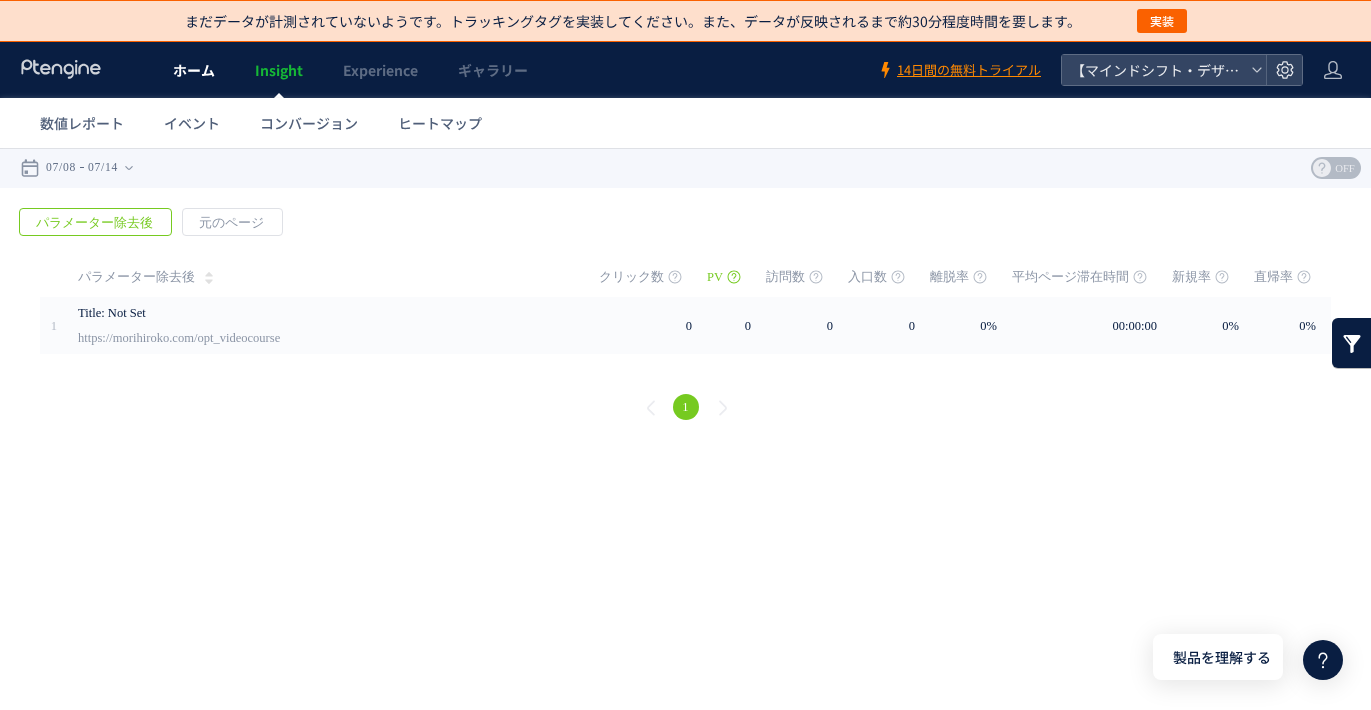 click on "ホーム" at bounding box center (194, 70) 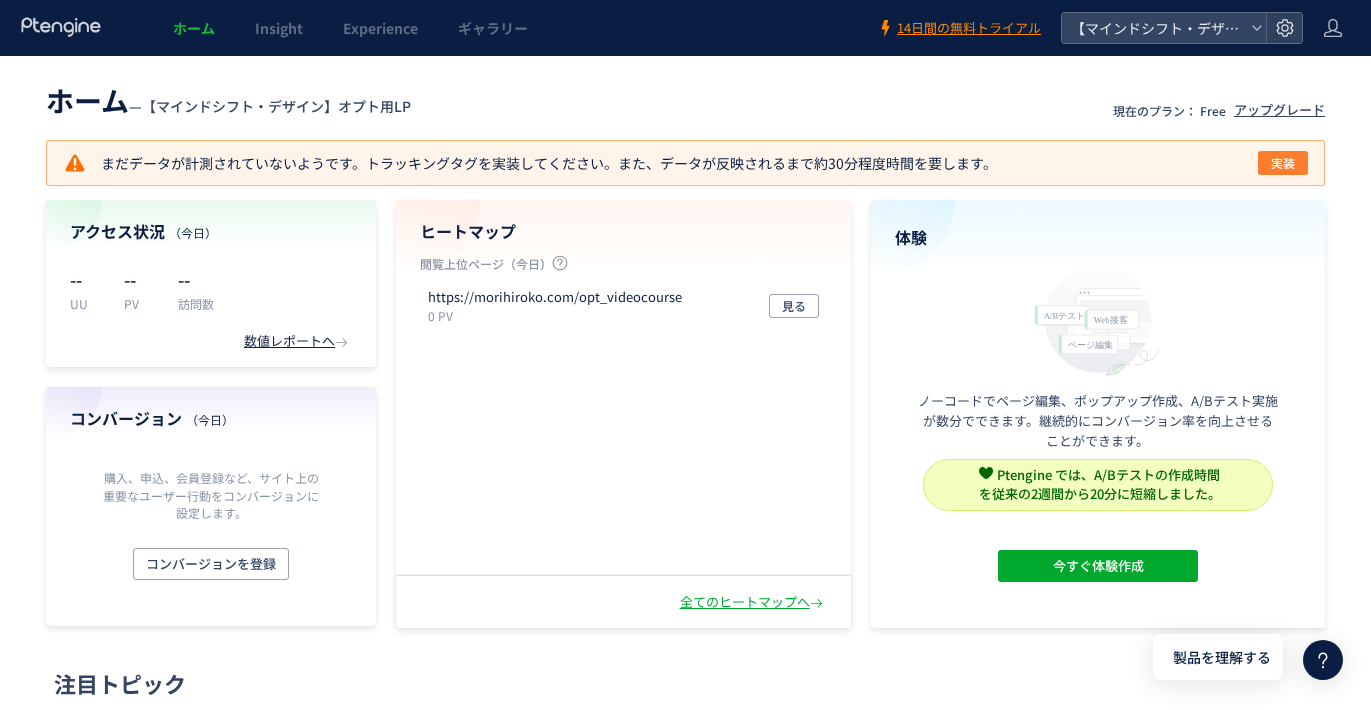 click on "実装" at bounding box center (1283, 163) 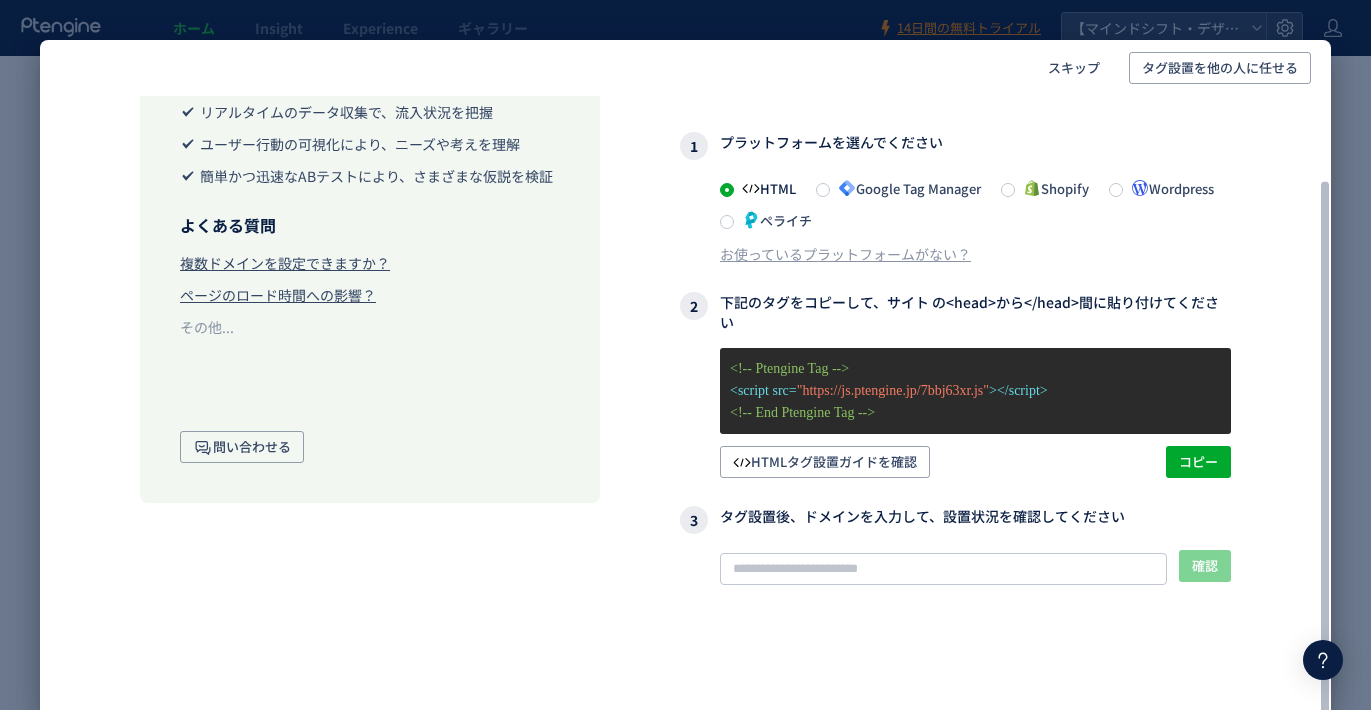 scroll, scrollTop: 102, scrollLeft: 0, axis: vertical 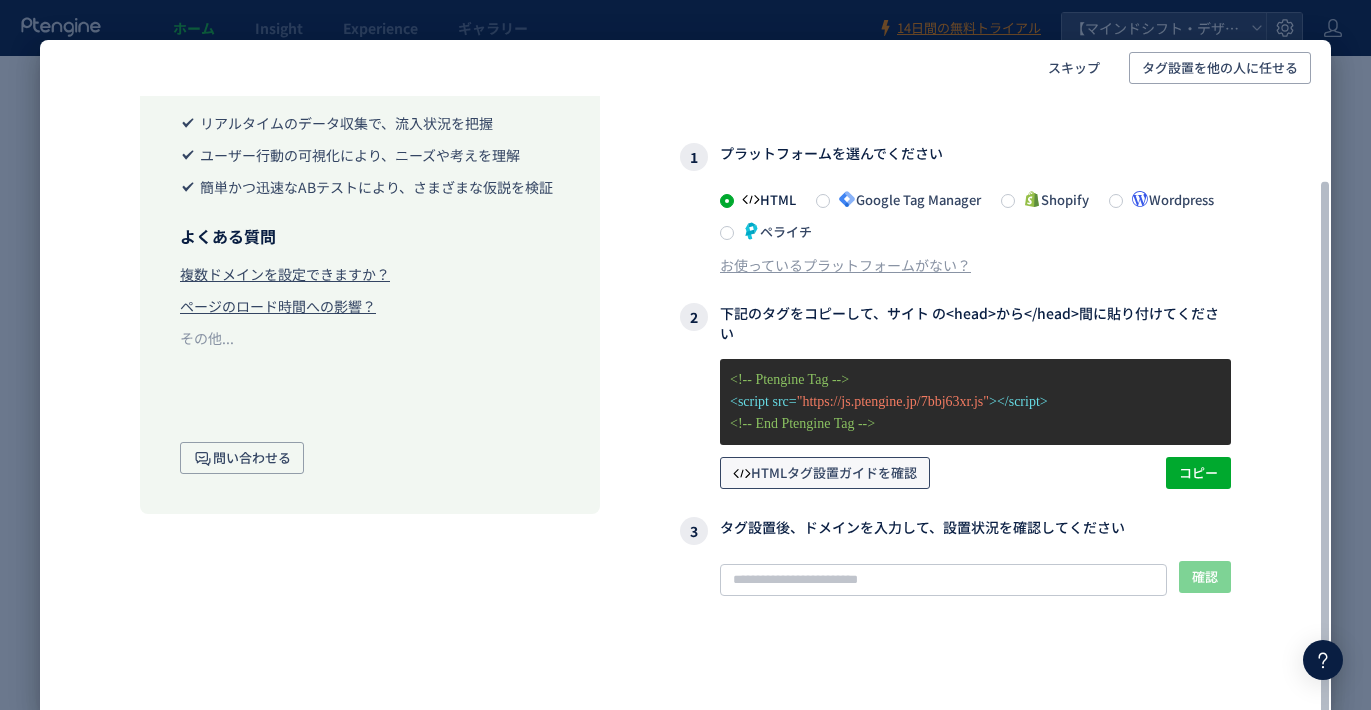 click on "HTMLタグ設置ガイドを確認" at bounding box center [825, 473] 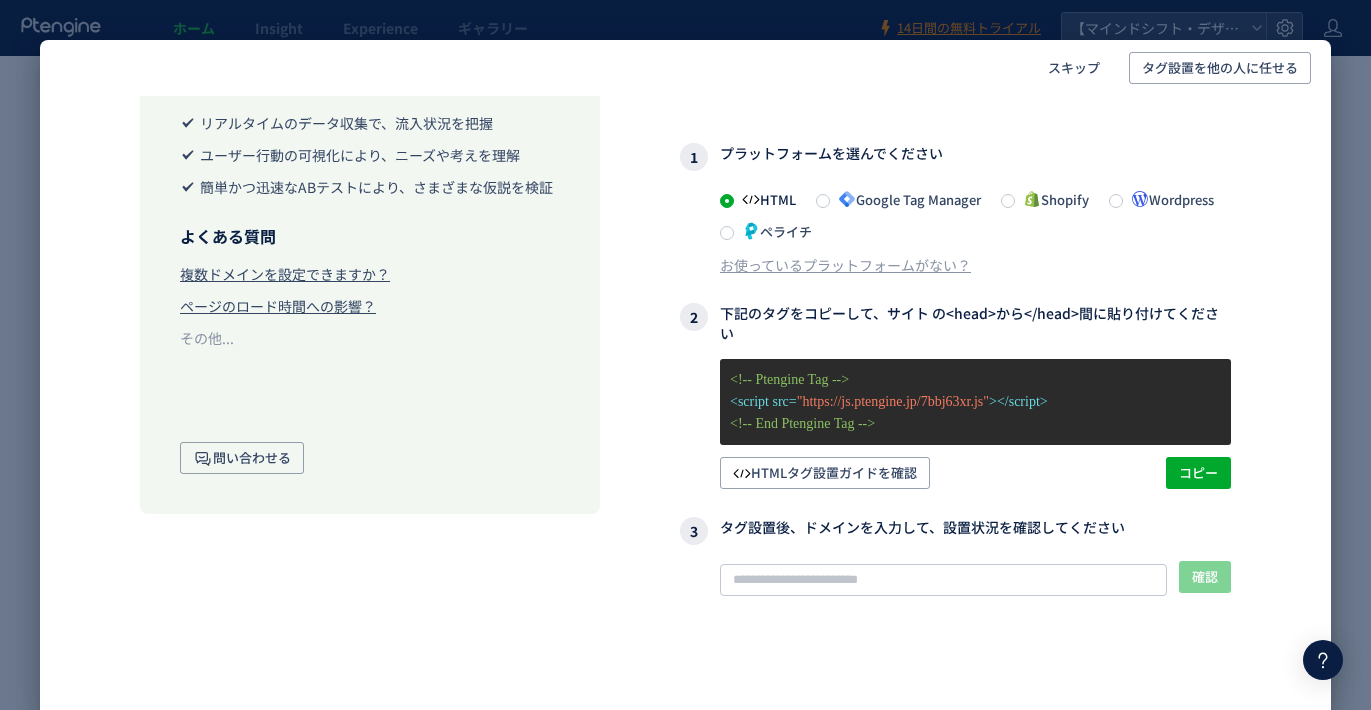 click on "スキップ タグ設置を他の人に任せる タグ設置で、以下の機能が利用可能に  リアルタイムのデータ収集で、流入状況を把握  ユーザー行動の可視化により、ニーズや考えを理解  簡単かつ迅速なABテストにより、さまざまな仮説を検証 よくある質問 複数ドメインを設定できますか？ ページのロード時間への影響？ その他...  問い合わせる タグ設置 データからユーザー行動を理解するために、タグでサイトと連携します 1  プラットフォームを選んでください  HTML  Google Tag Manager  Shopify  Wordpress  ペライチ お使っているプラットフォームがない？ 2  下記のタグをコピーして、サイト  の<head>から</head>間に貼り付けてください <!-- Ptengine Tag -->  <script src= "https://js.ptengine.jp/7bbj63xr.js" ></script>  <!-- End Ptengine Tag -->  HTMLタグ設置ガイドを確認 コピー 3 確認 記事" 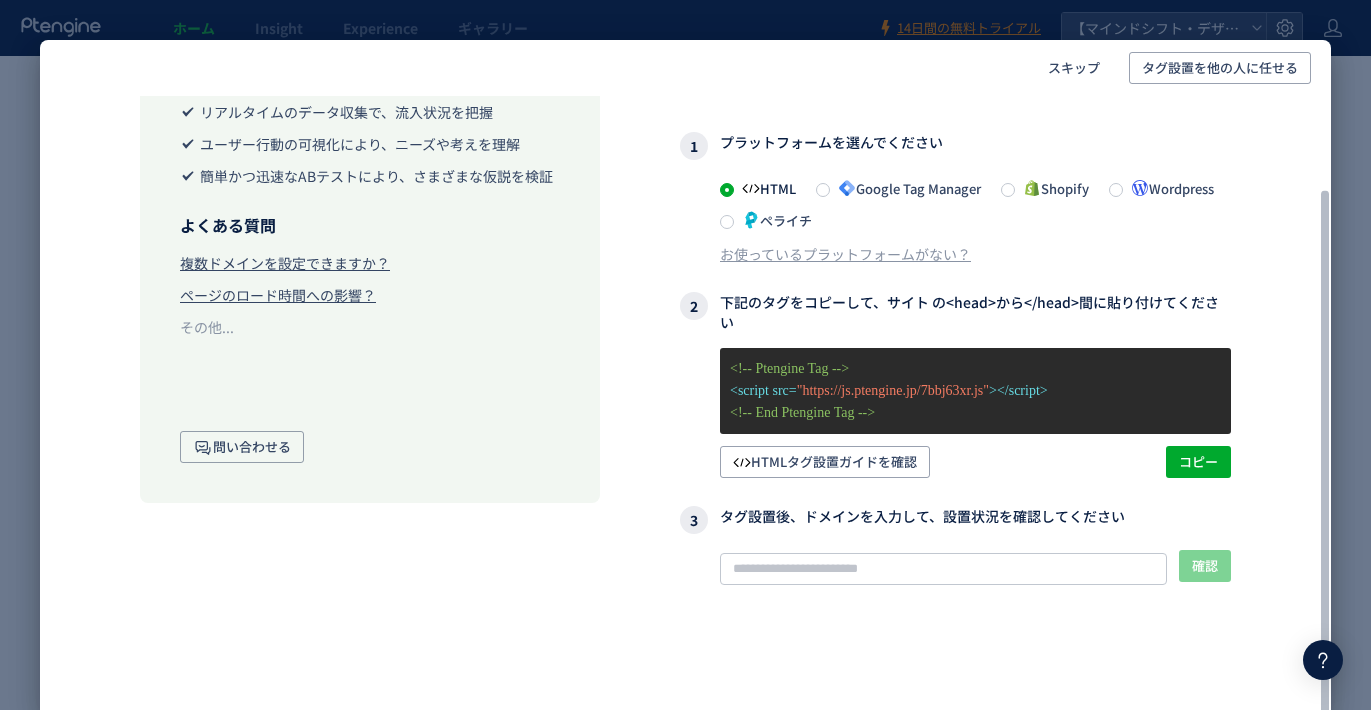 scroll, scrollTop: 0, scrollLeft: 0, axis: both 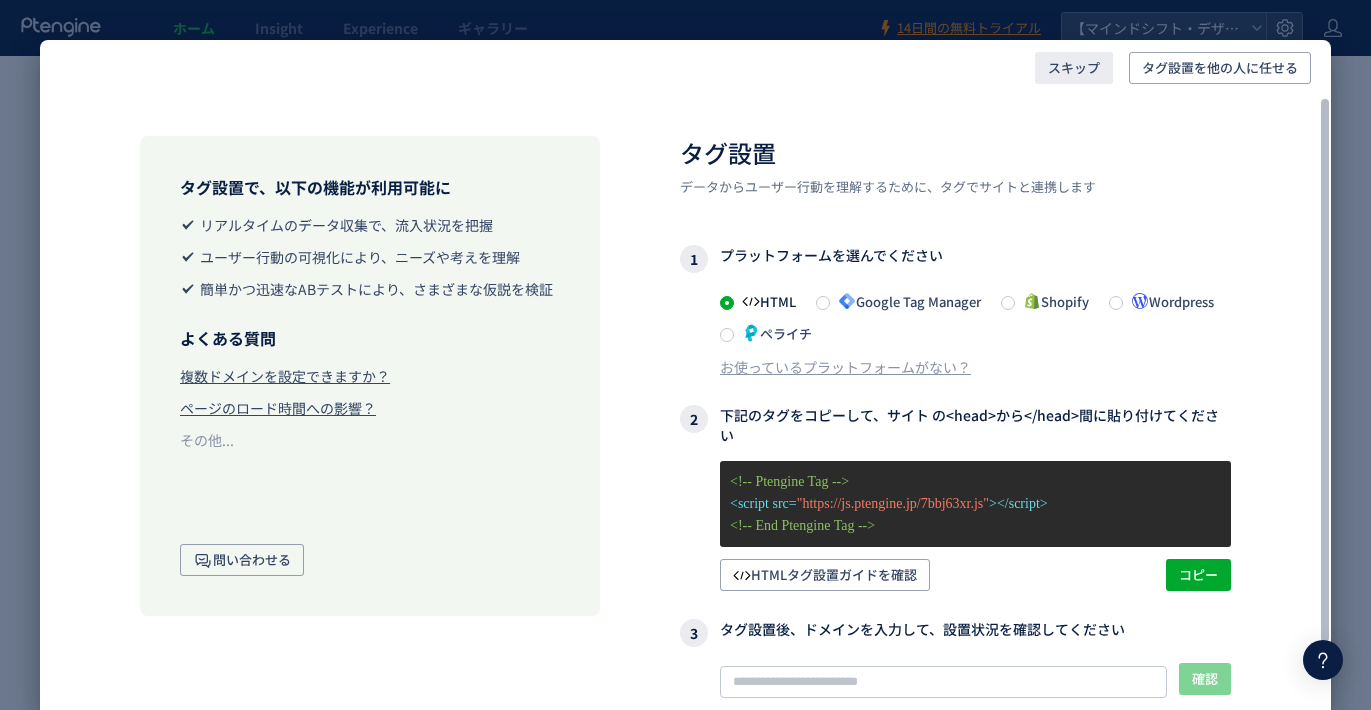 click on "スキップ" at bounding box center (1074, 68) 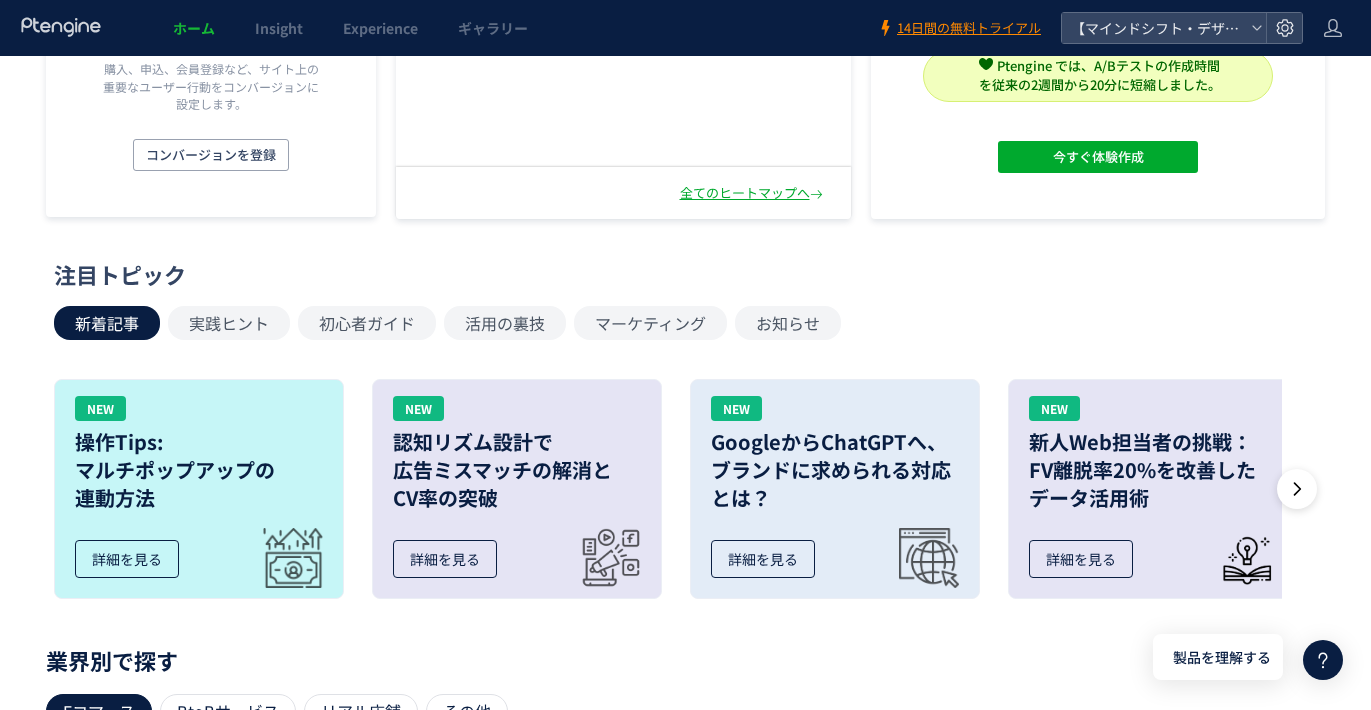 scroll, scrollTop: 412, scrollLeft: 0, axis: vertical 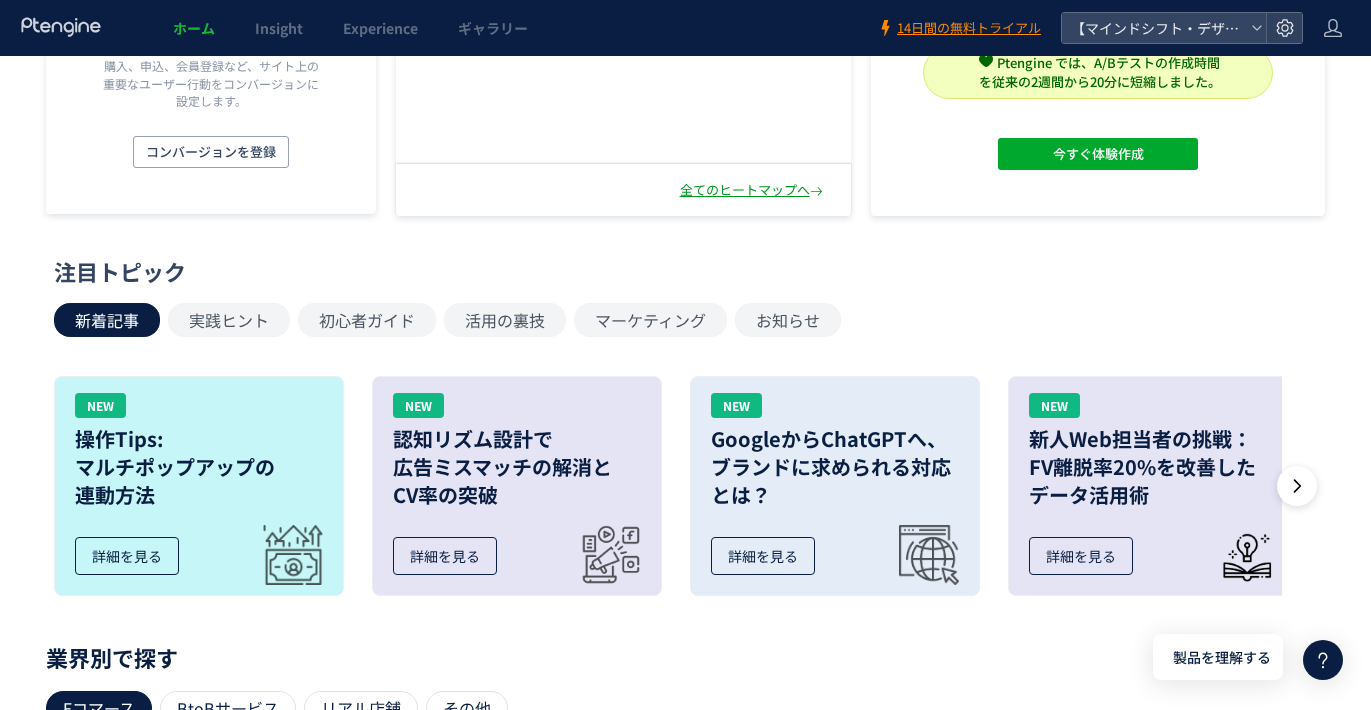 click on "全てのヒートマップへ" at bounding box center [753, 190] 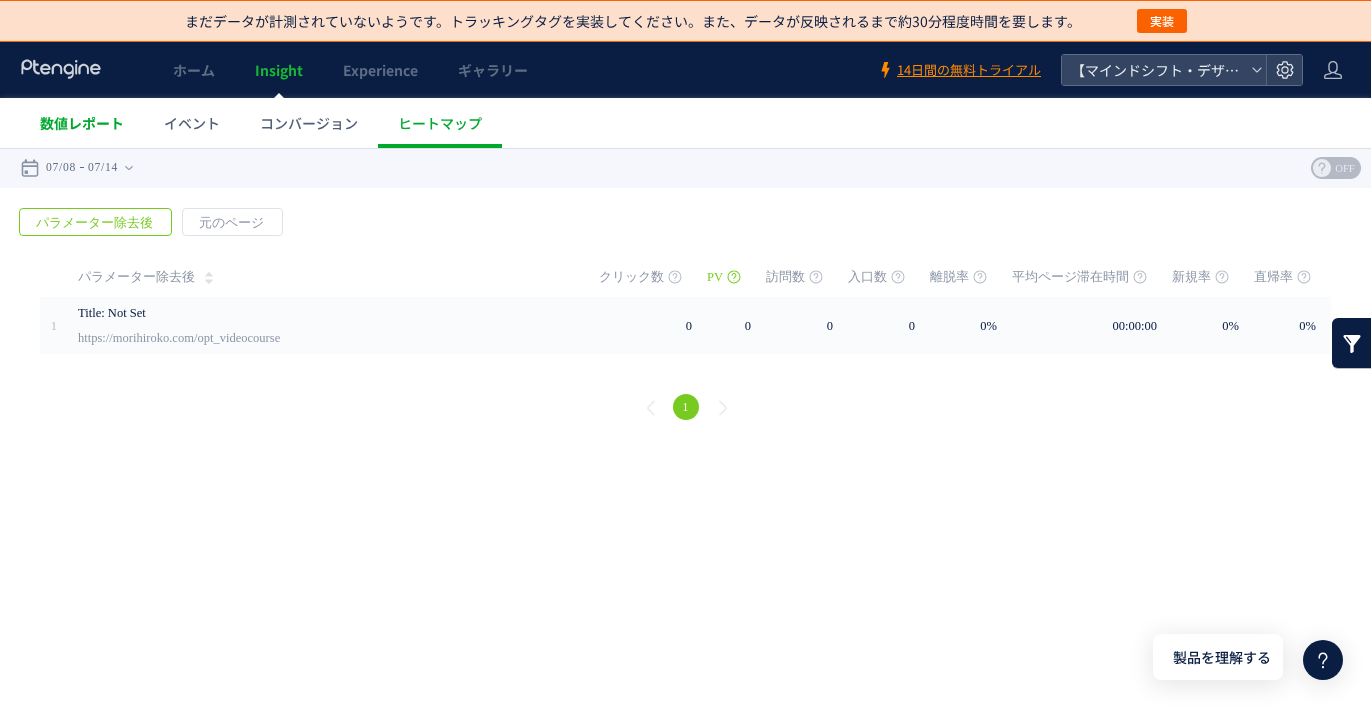click on "数値レポート" at bounding box center [82, 123] 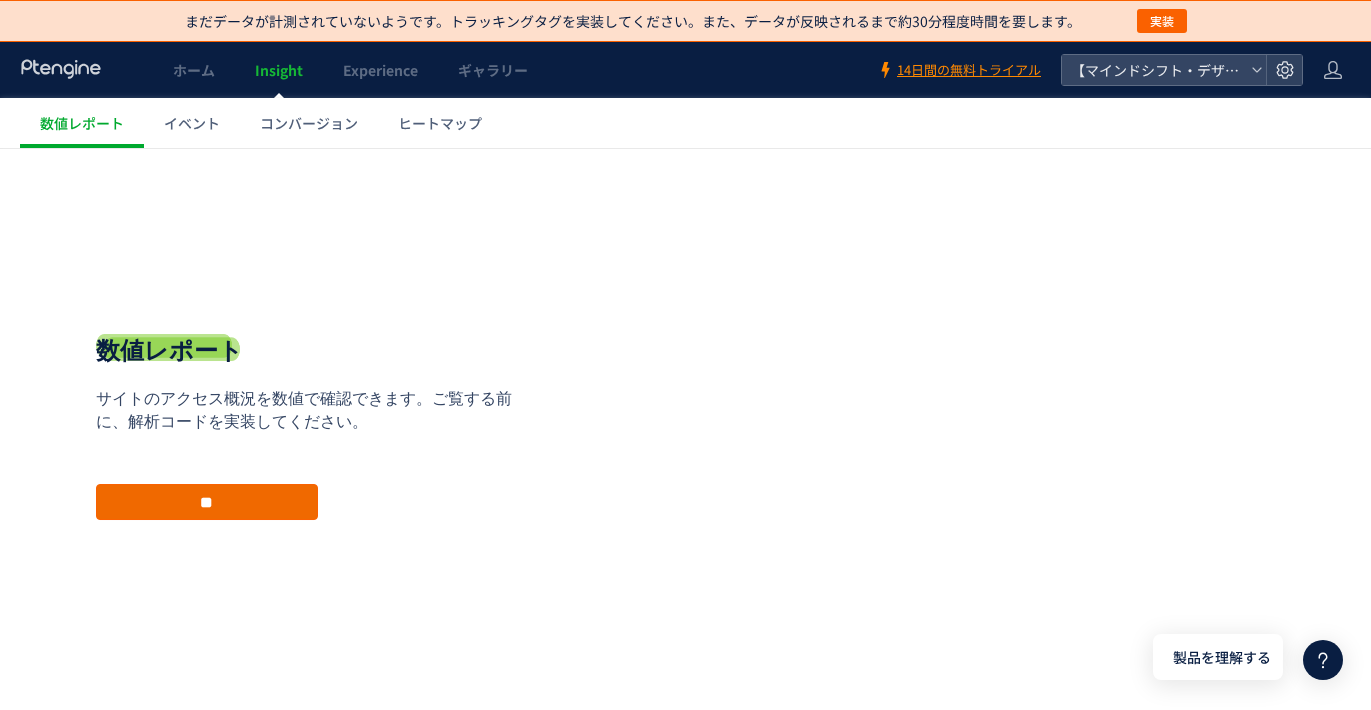 click on "**" at bounding box center (207, 502) 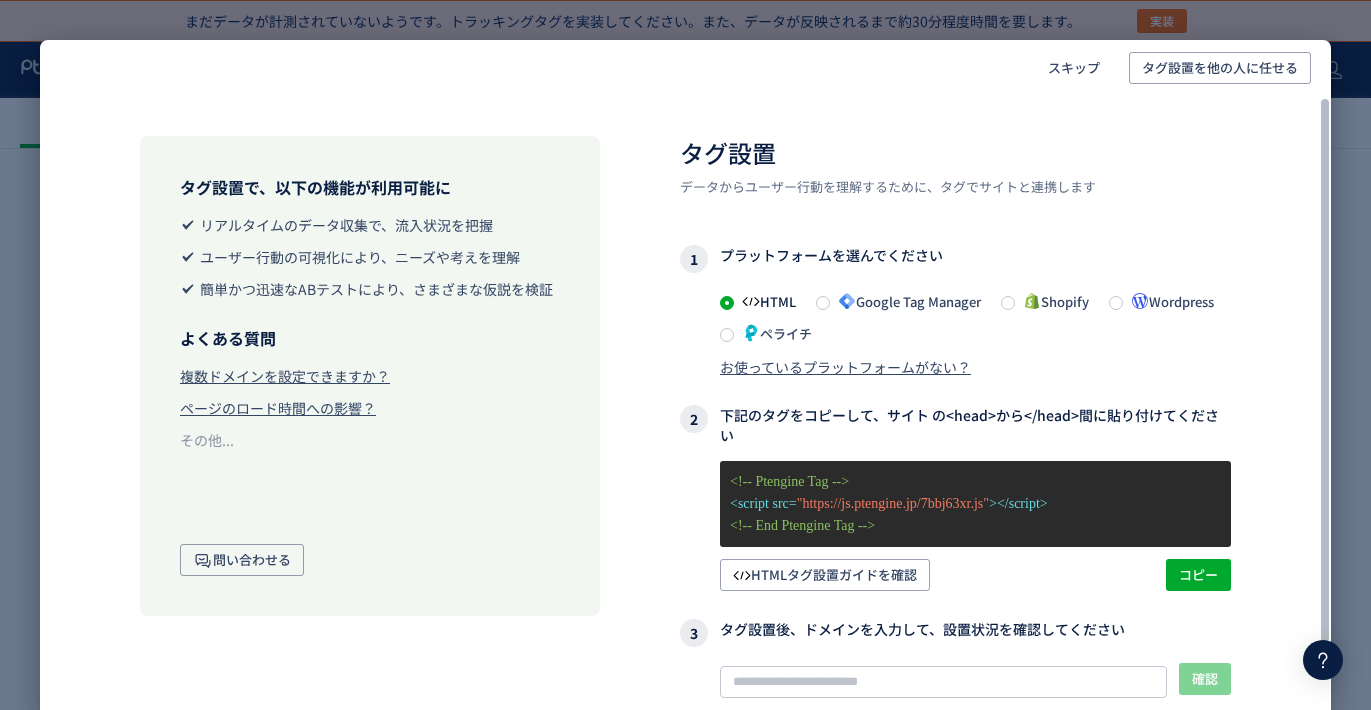 click on "お使っているプラットフォームがない？" at bounding box center (845, 367) 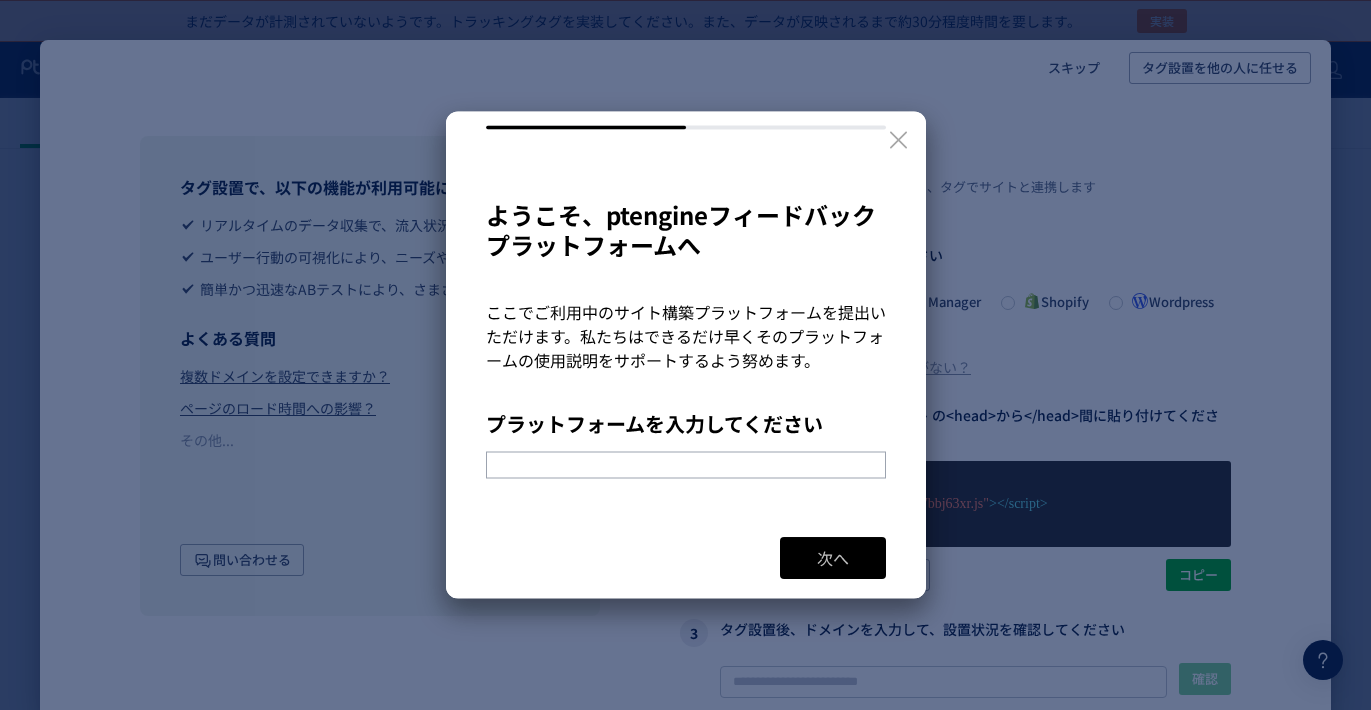 click on "次へ" at bounding box center (833, 559) 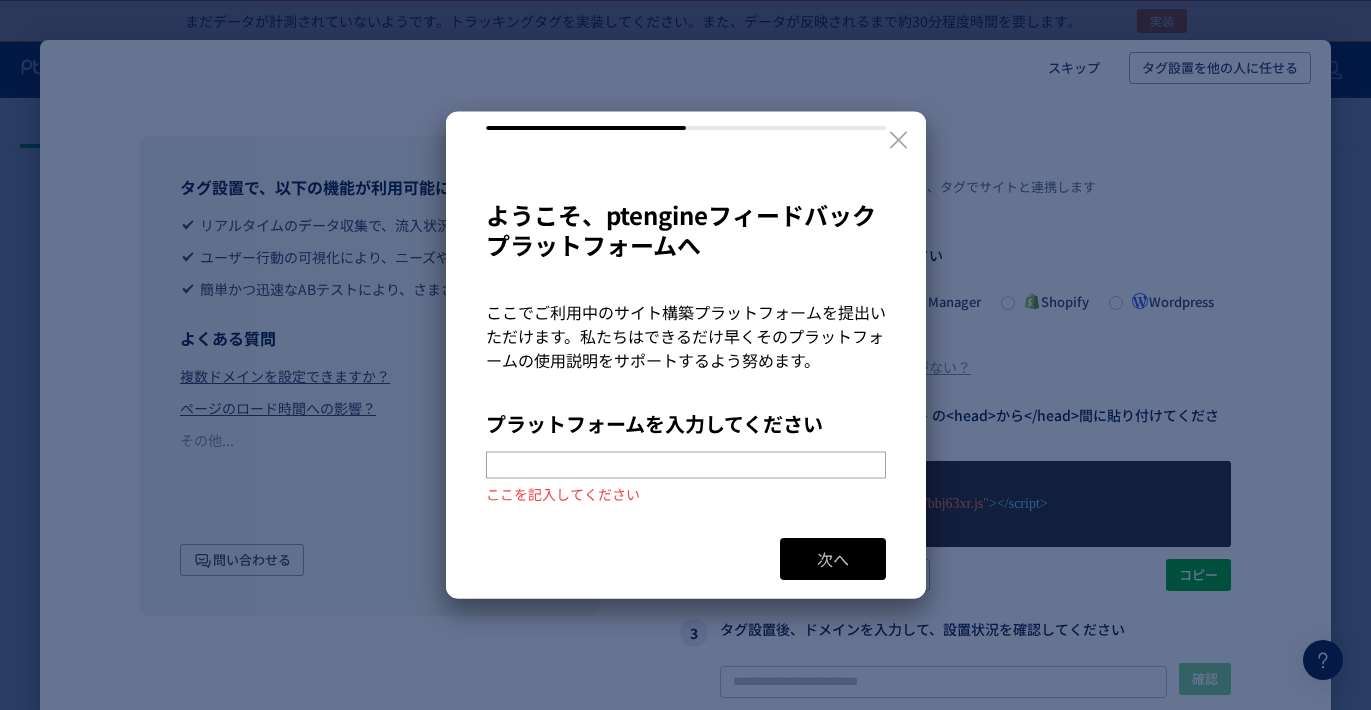 scroll, scrollTop: 24, scrollLeft: 0, axis: vertical 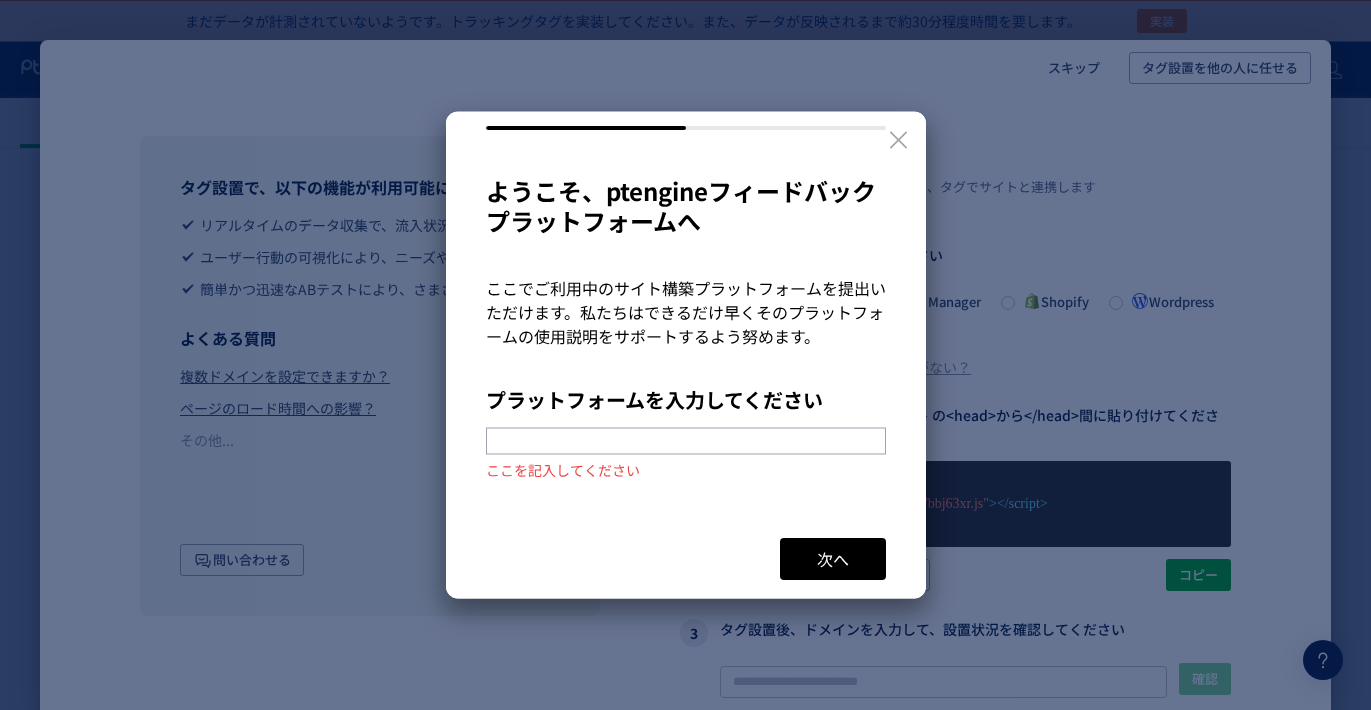 click at bounding box center [686, 441] 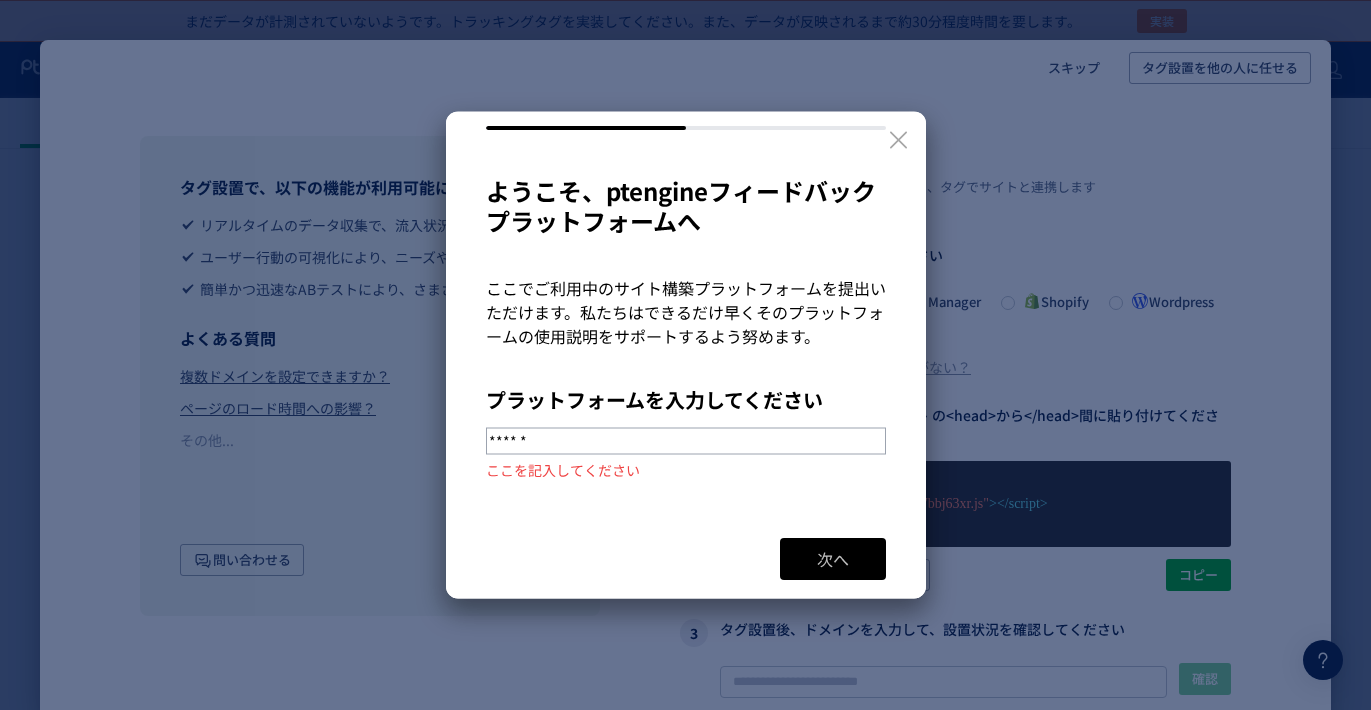 type on "******" 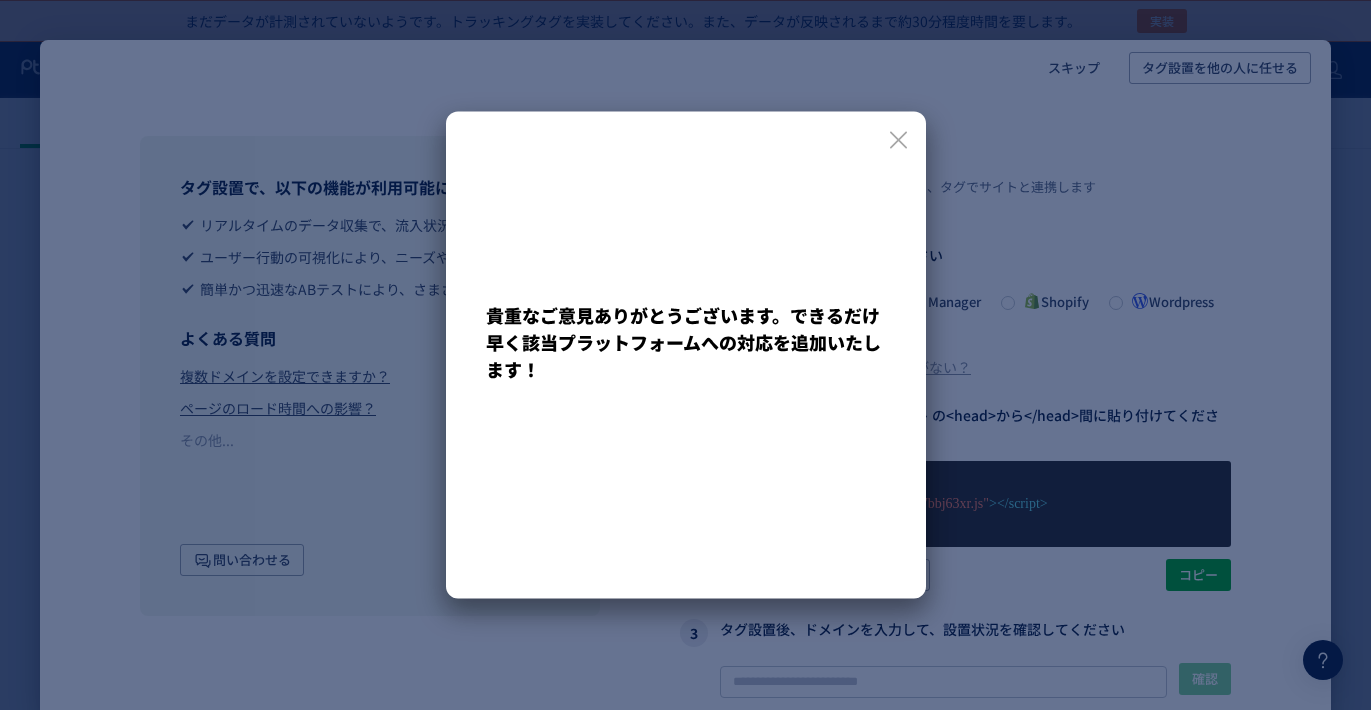 scroll, scrollTop: 0, scrollLeft: 0, axis: both 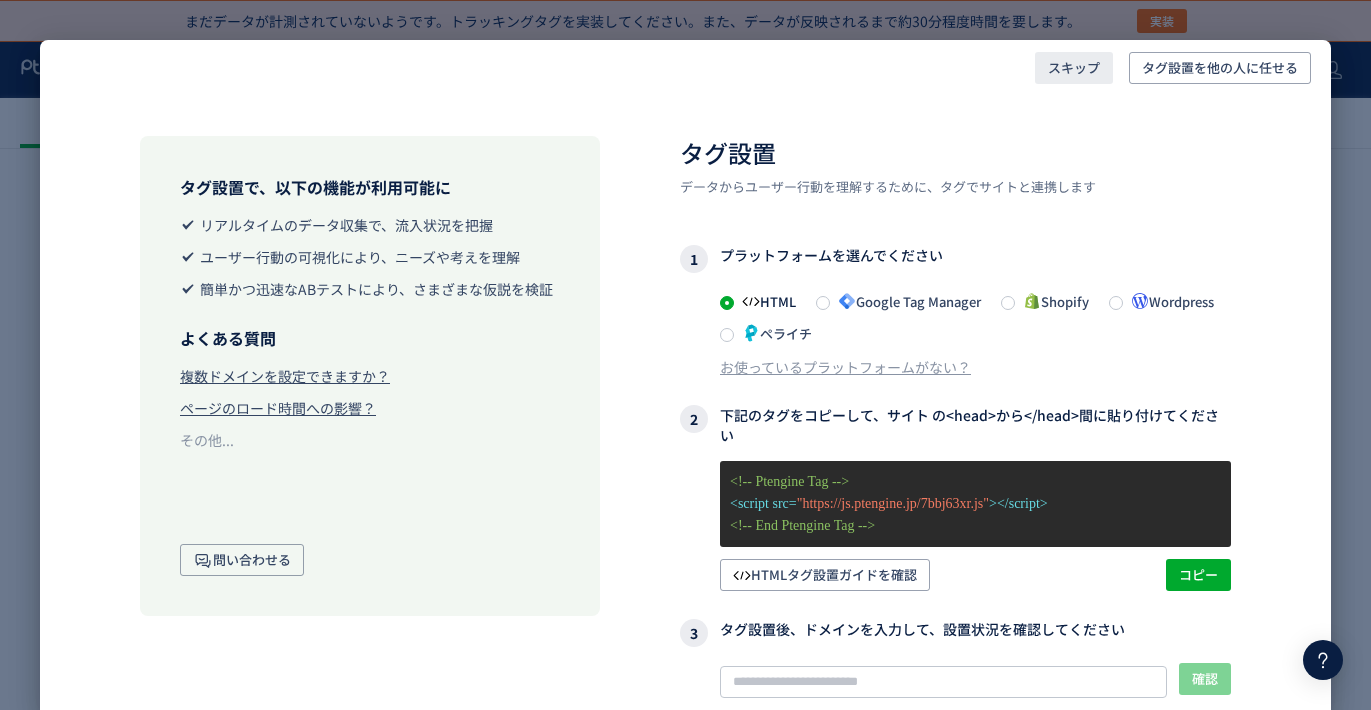 click on "スキップ" at bounding box center (1074, 68) 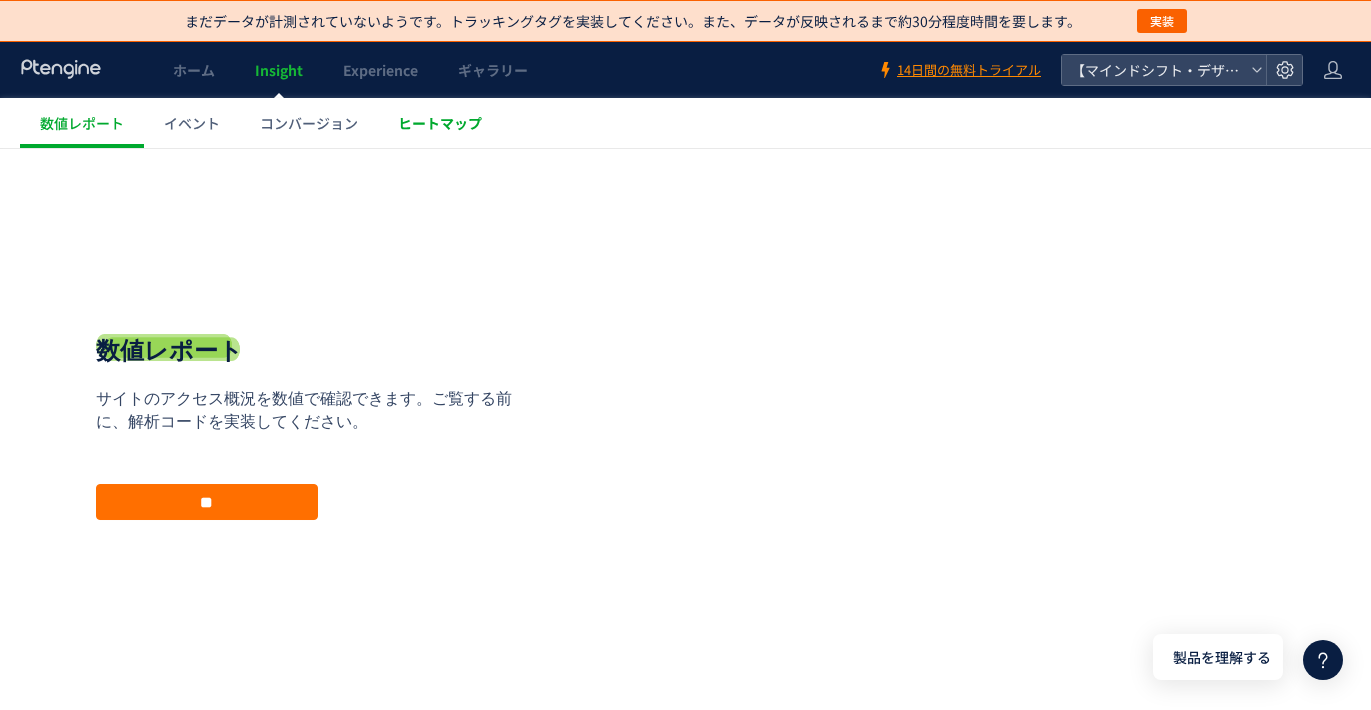 click on "ヒートマップ" at bounding box center [440, 123] 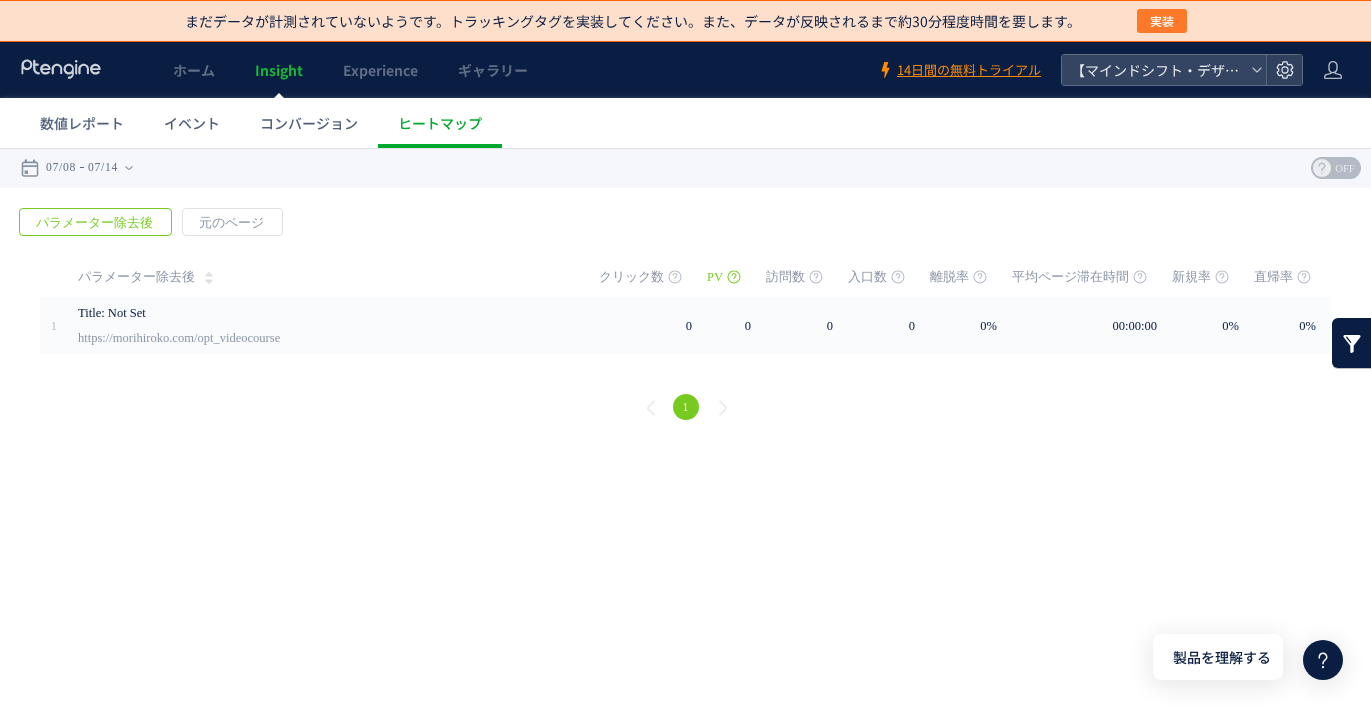 click on "実装" at bounding box center [1162, 21] 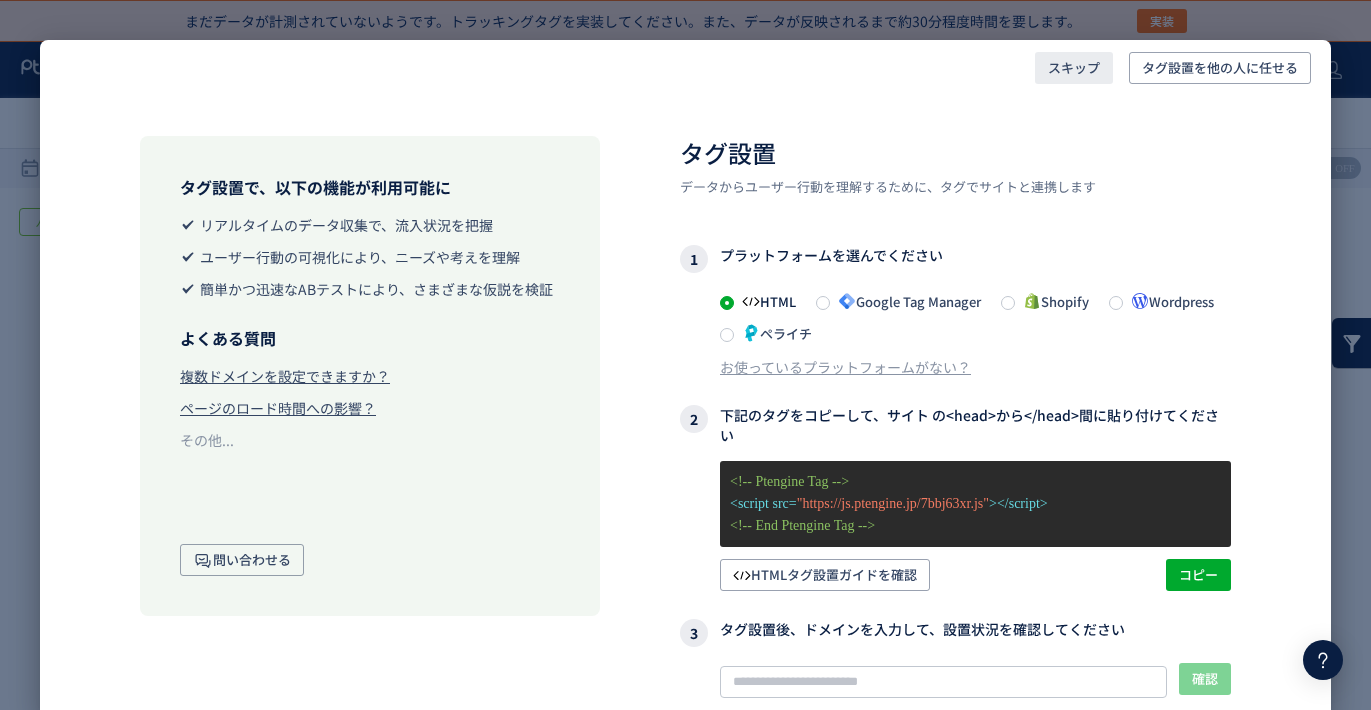 click on "スキップ" at bounding box center [1074, 68] 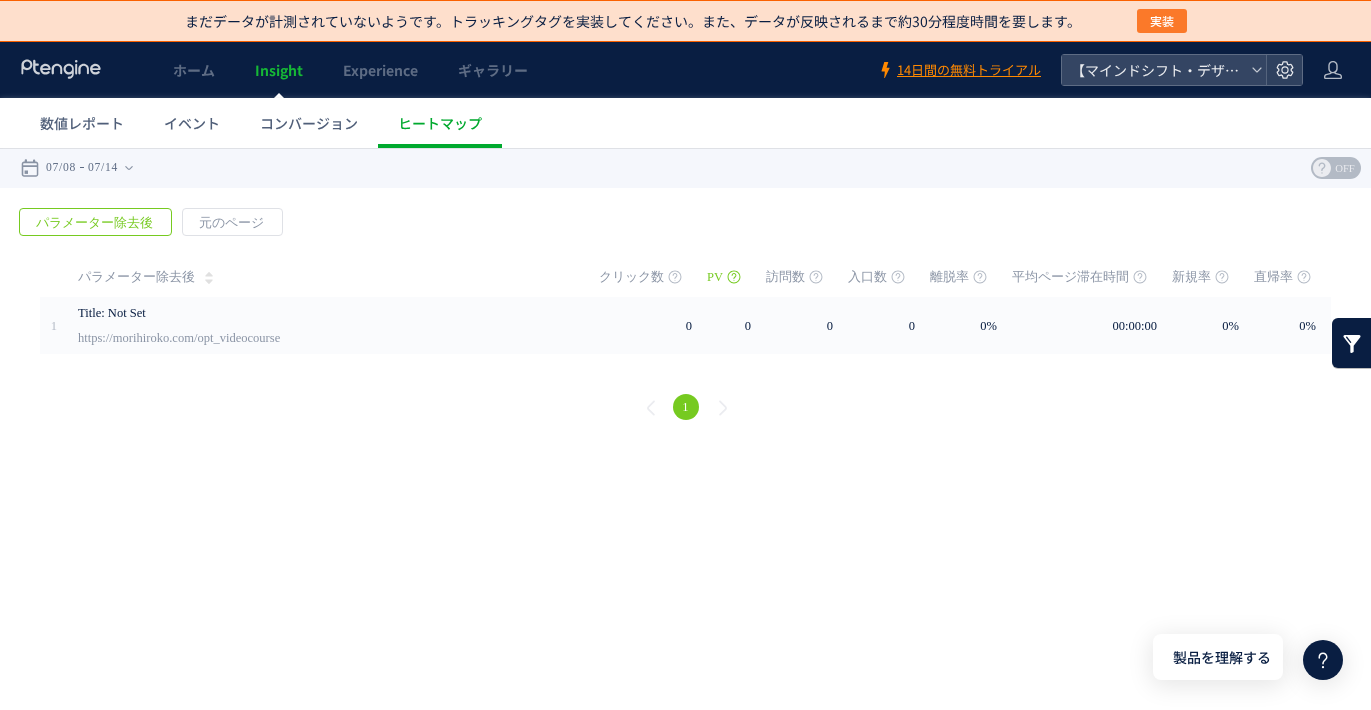 click on "実装" at bounding box center [1162, 21] 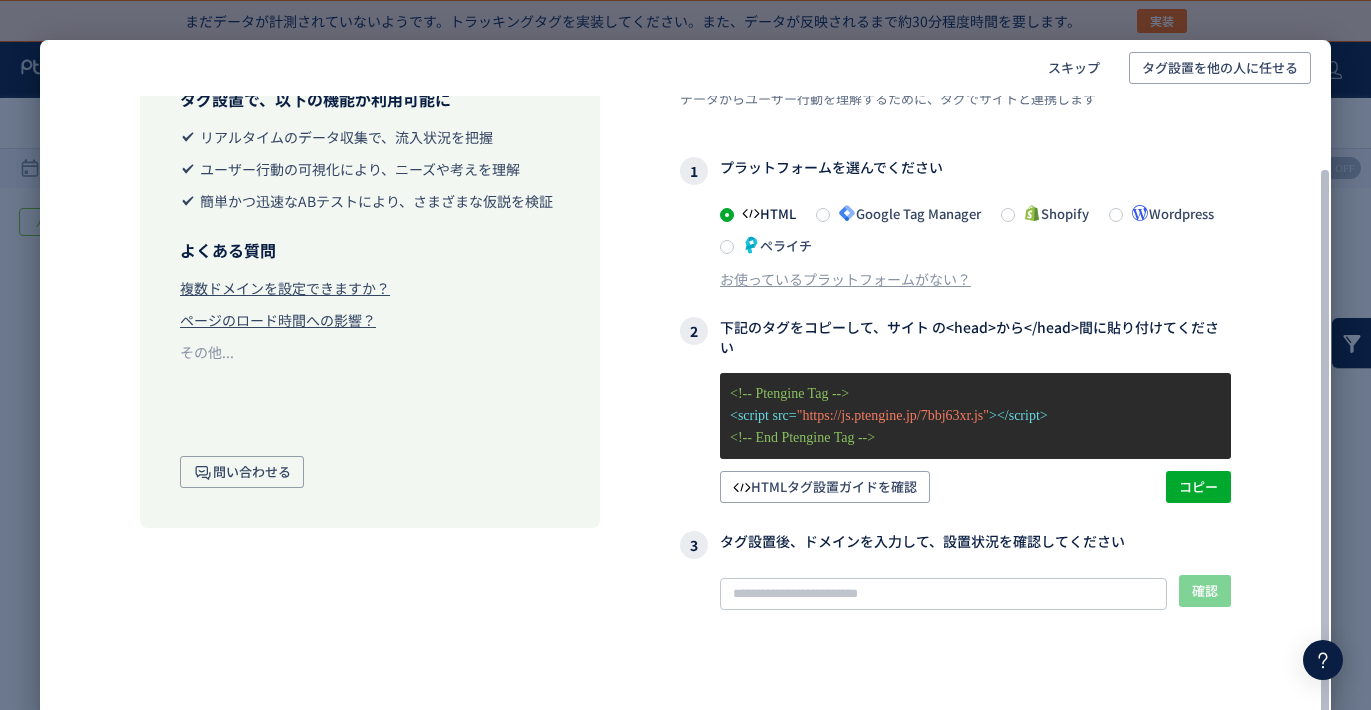 scroll, scrollTop: 113, scrollLeft: 0, axis: vertical 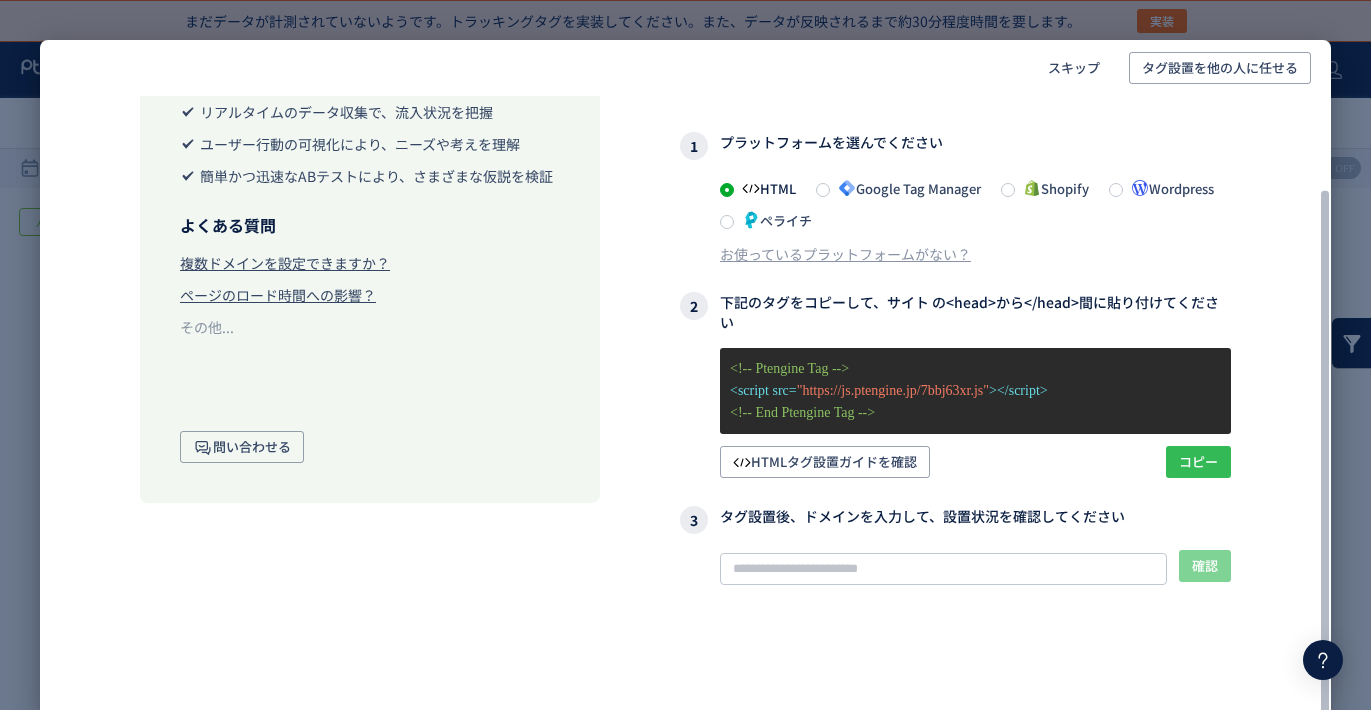 click on "コピー" at bounding box center (1198, 462) 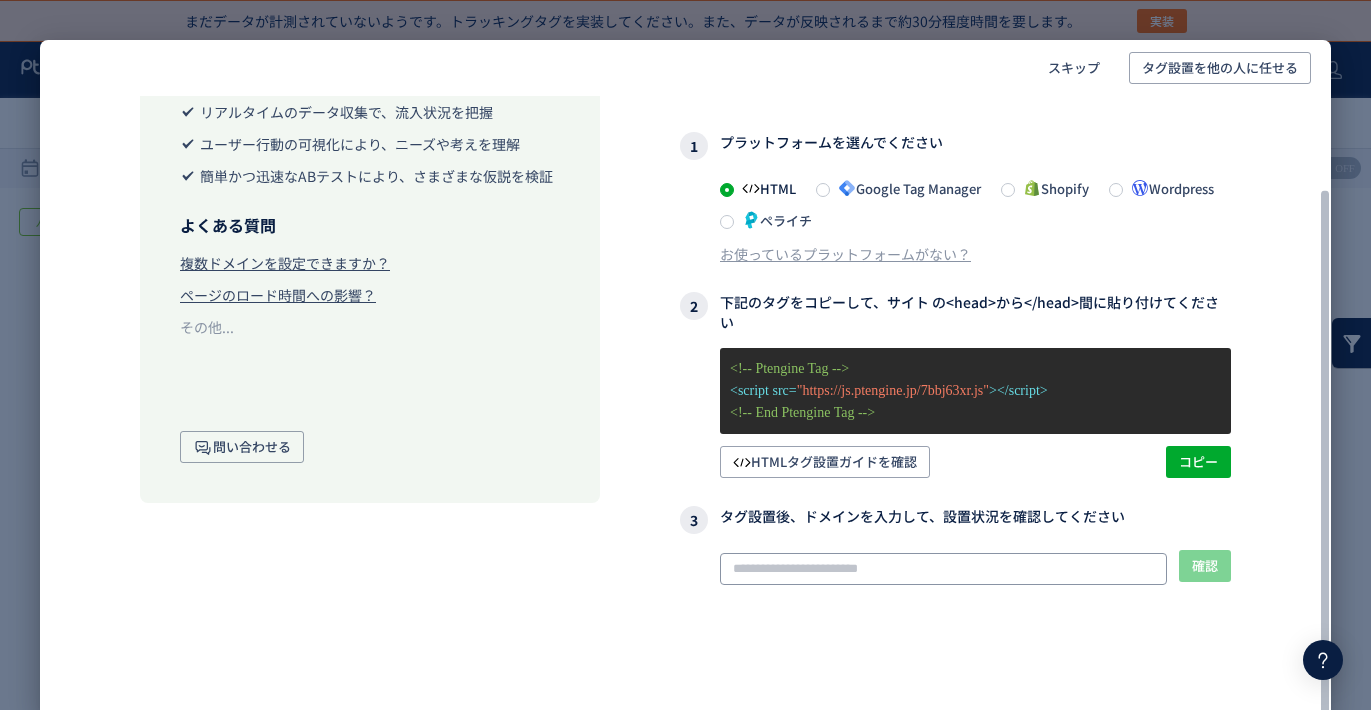 click 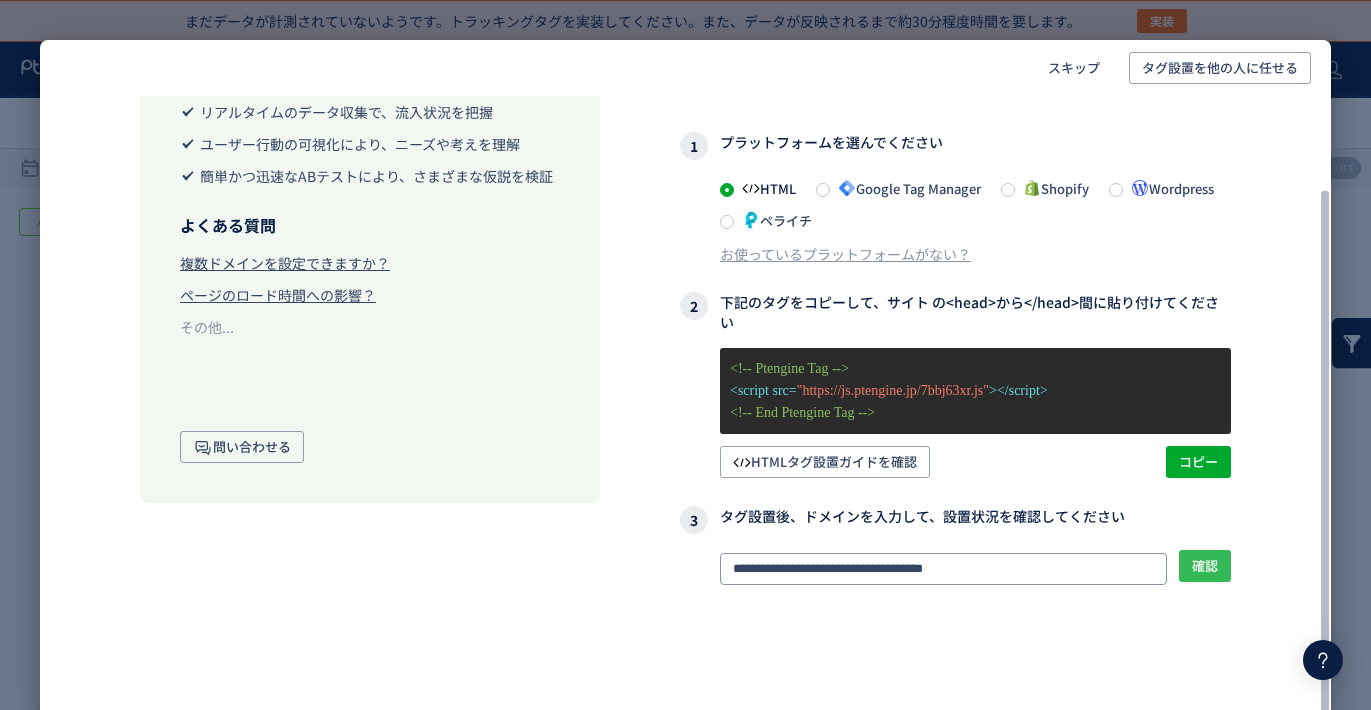 type on "**********" 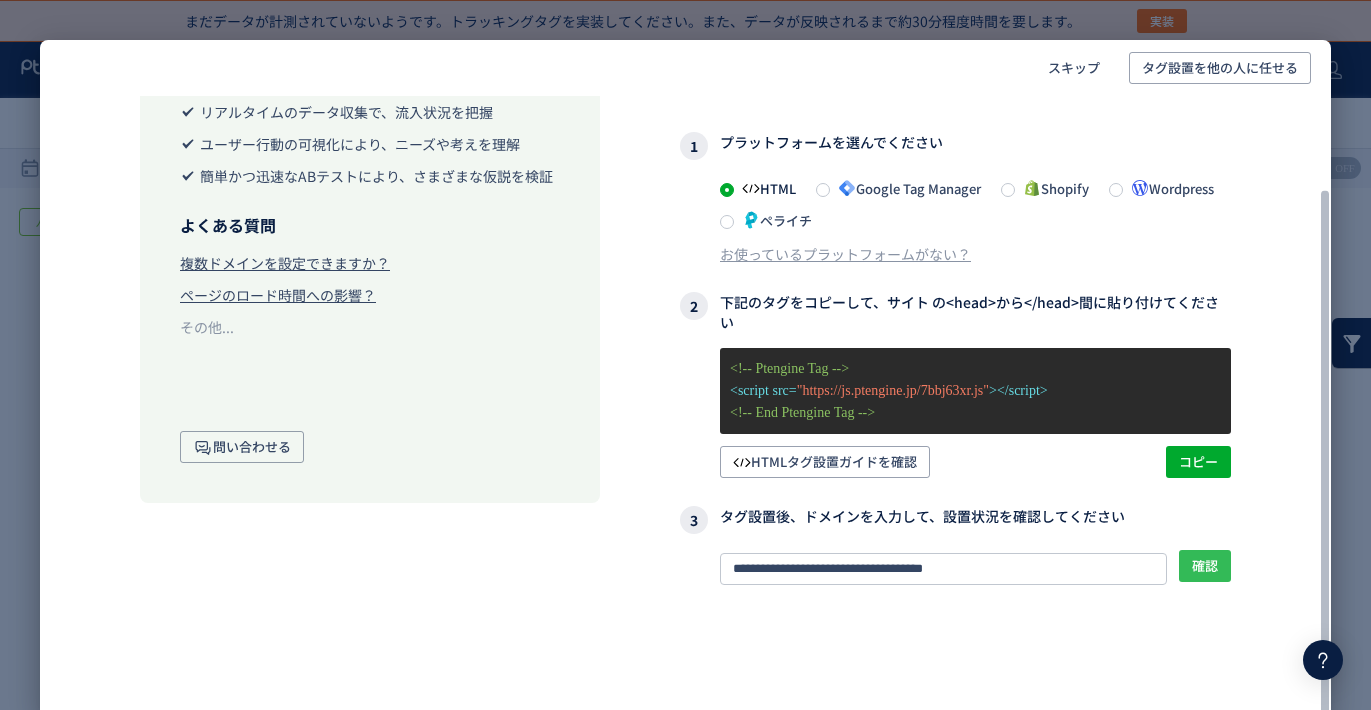 click on "確認" at bounding box center [1205, 566] 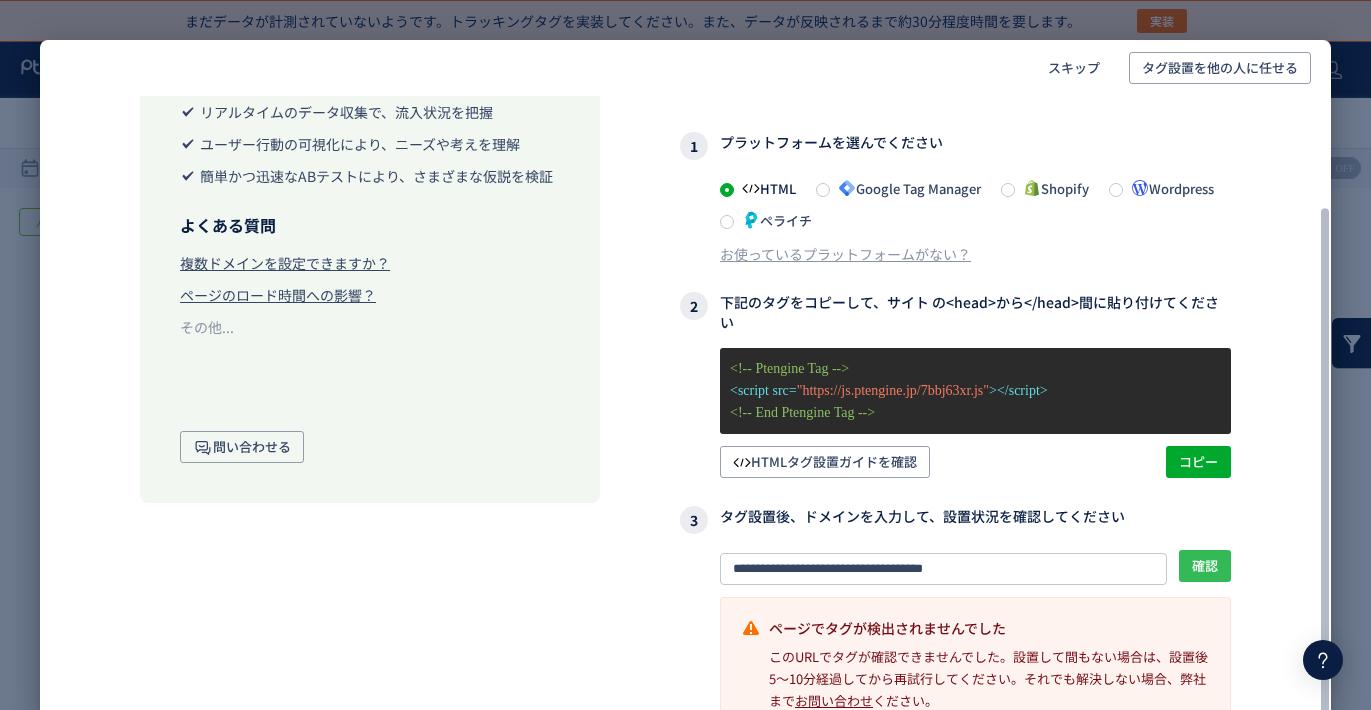 scroll, scrollTop: 135, scrollLeft: 0, axis: vertical 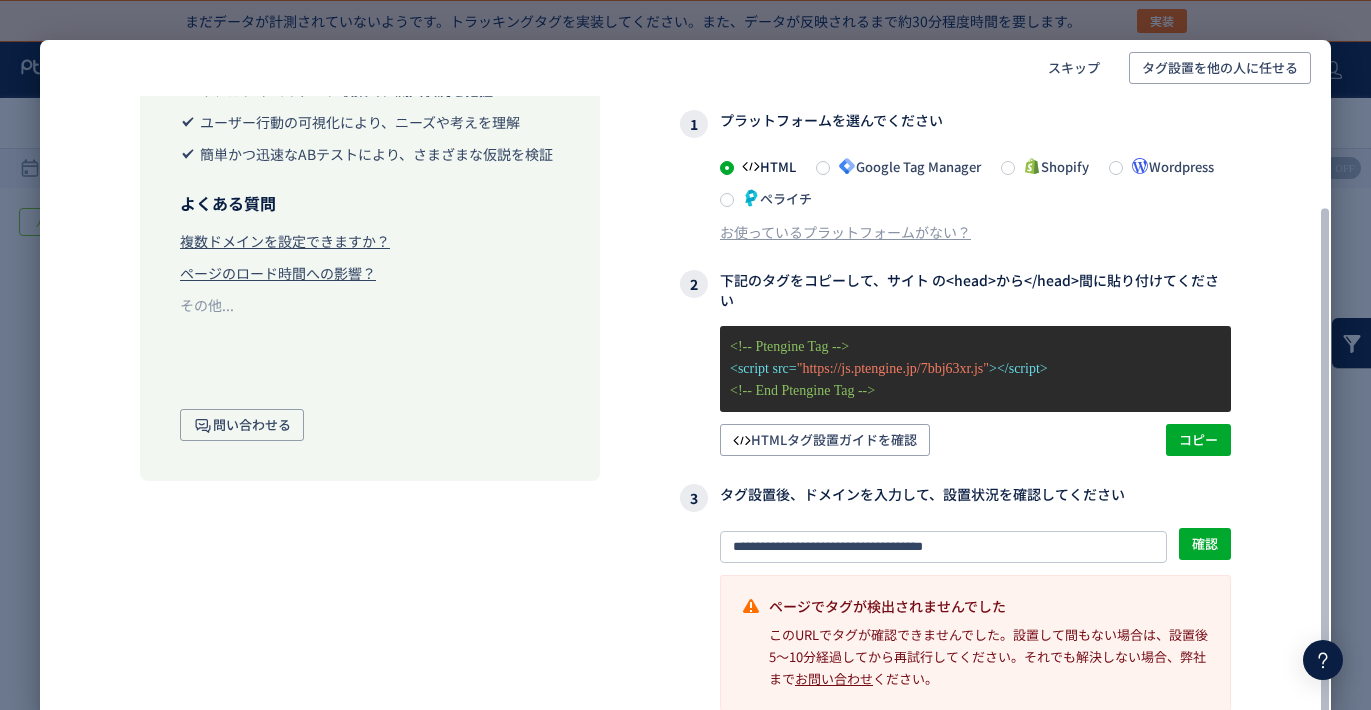 click on "**********" 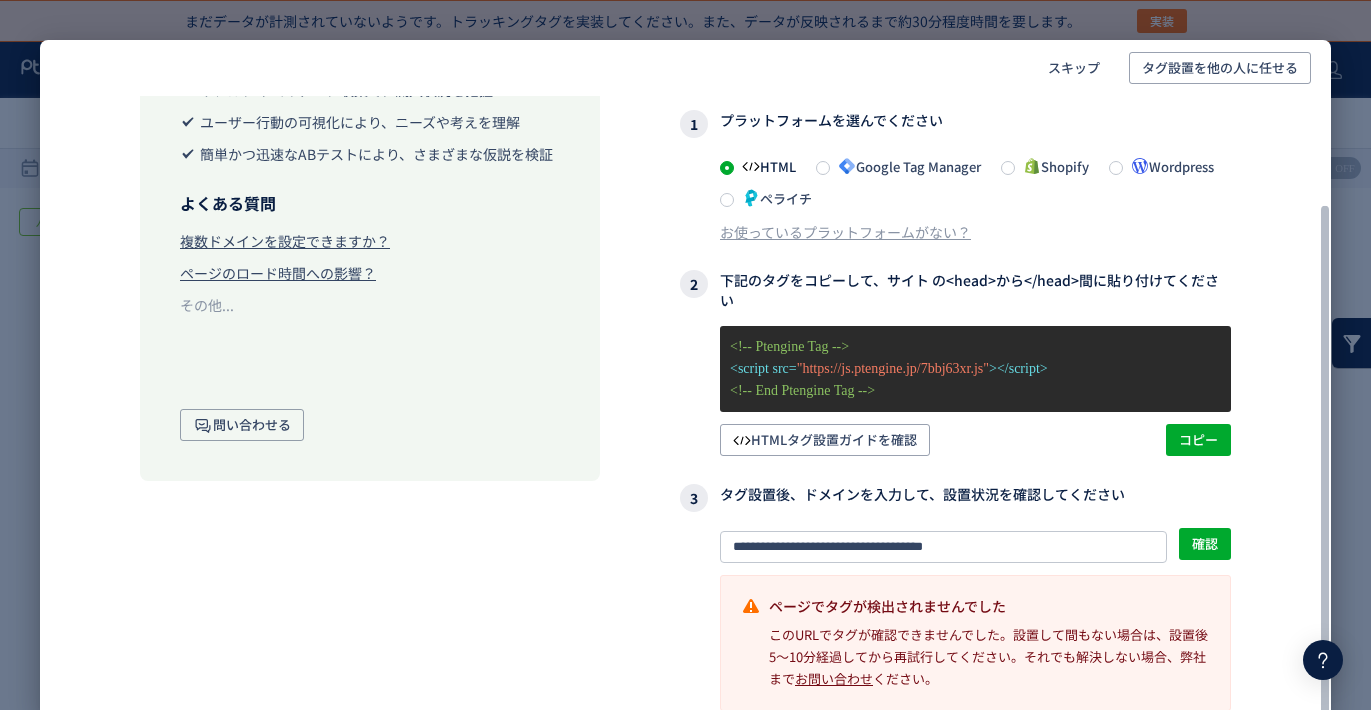 click on "**********" 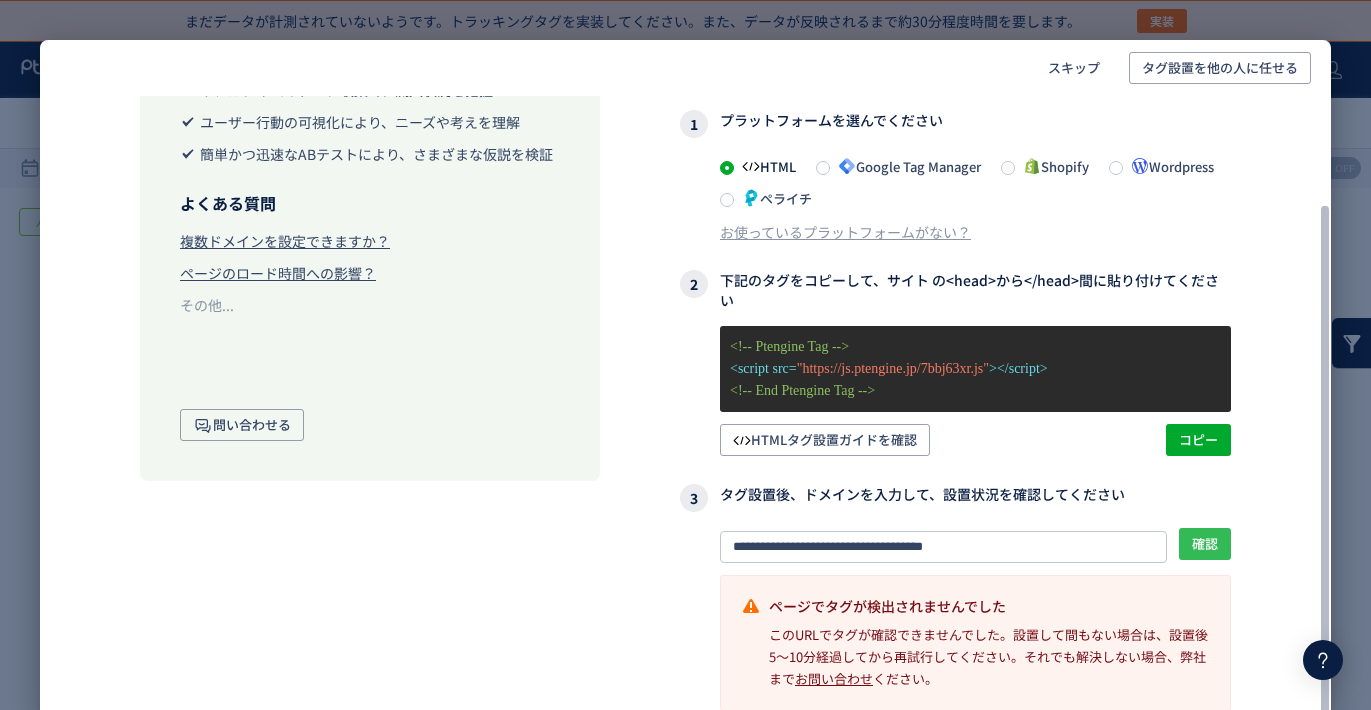 click on "確認" at bounding box center (1205, 544) 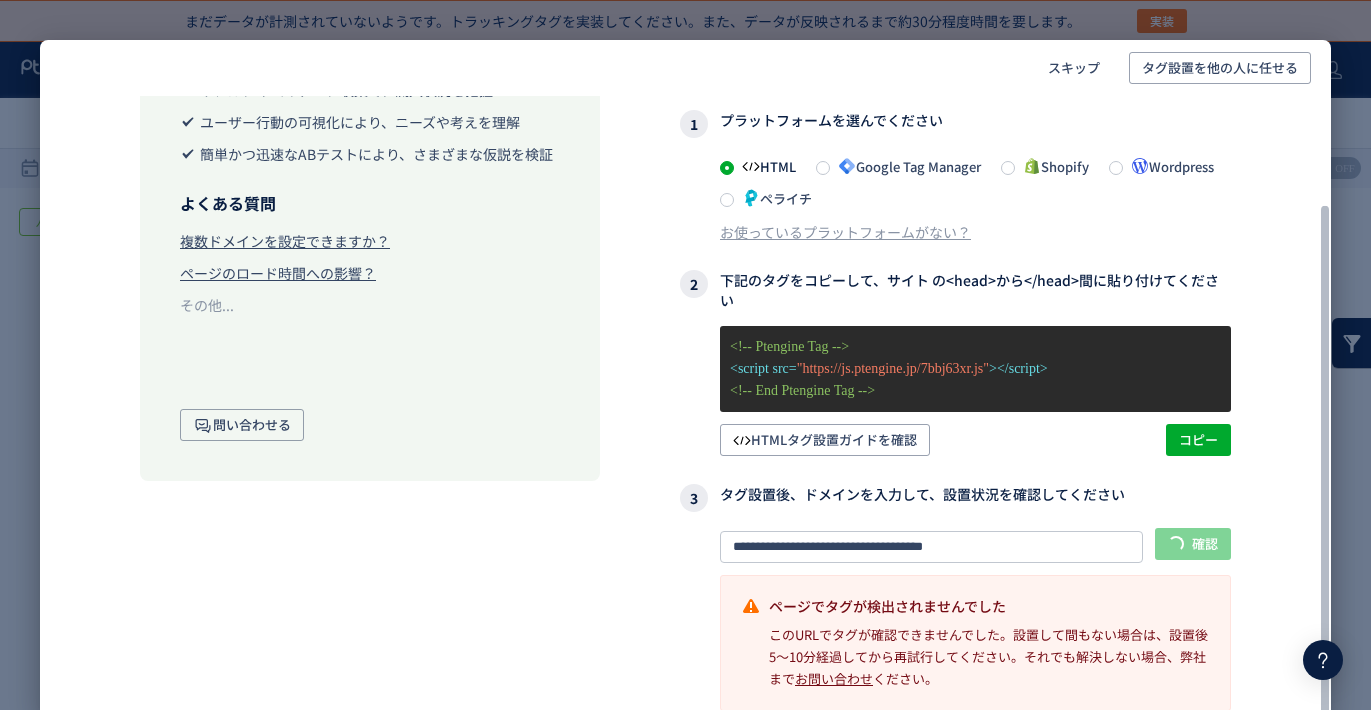scroll, scrollTop: 113, scrollLeft: 0, axis: vertical 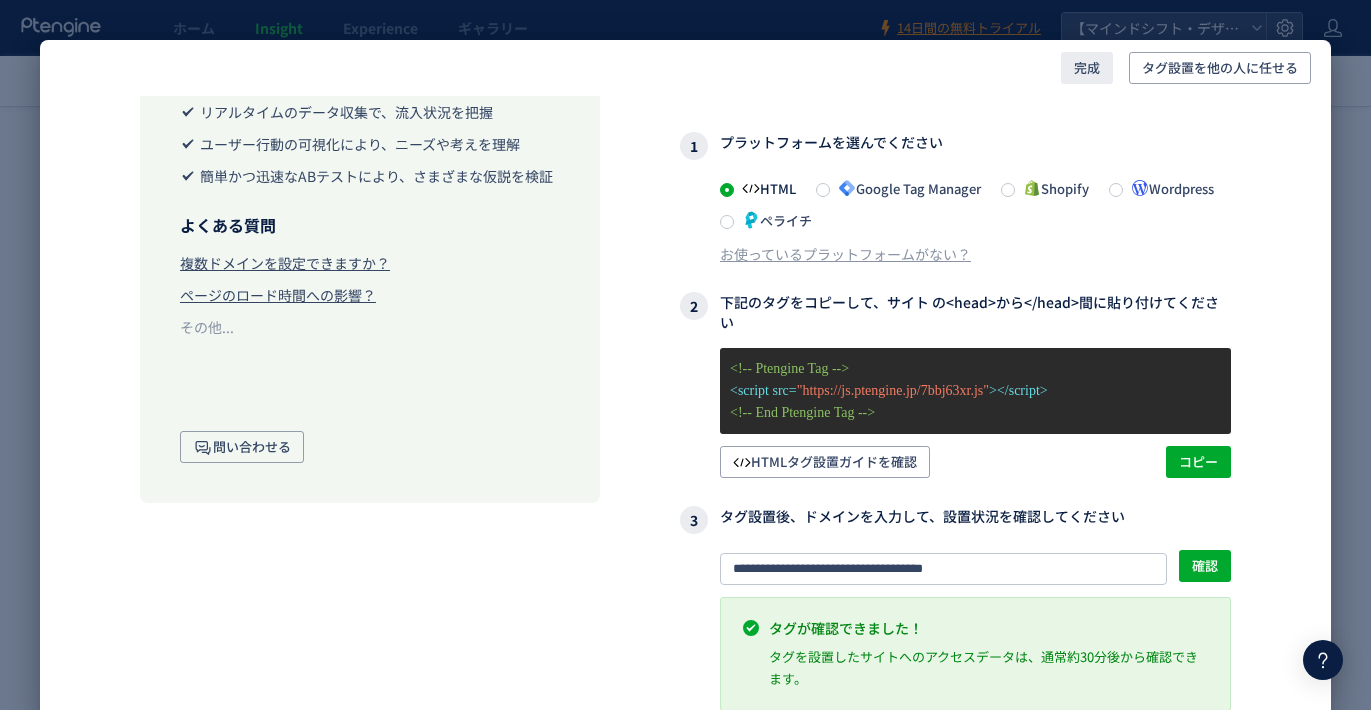 click on "完成" at bounding box center (1087, 68) 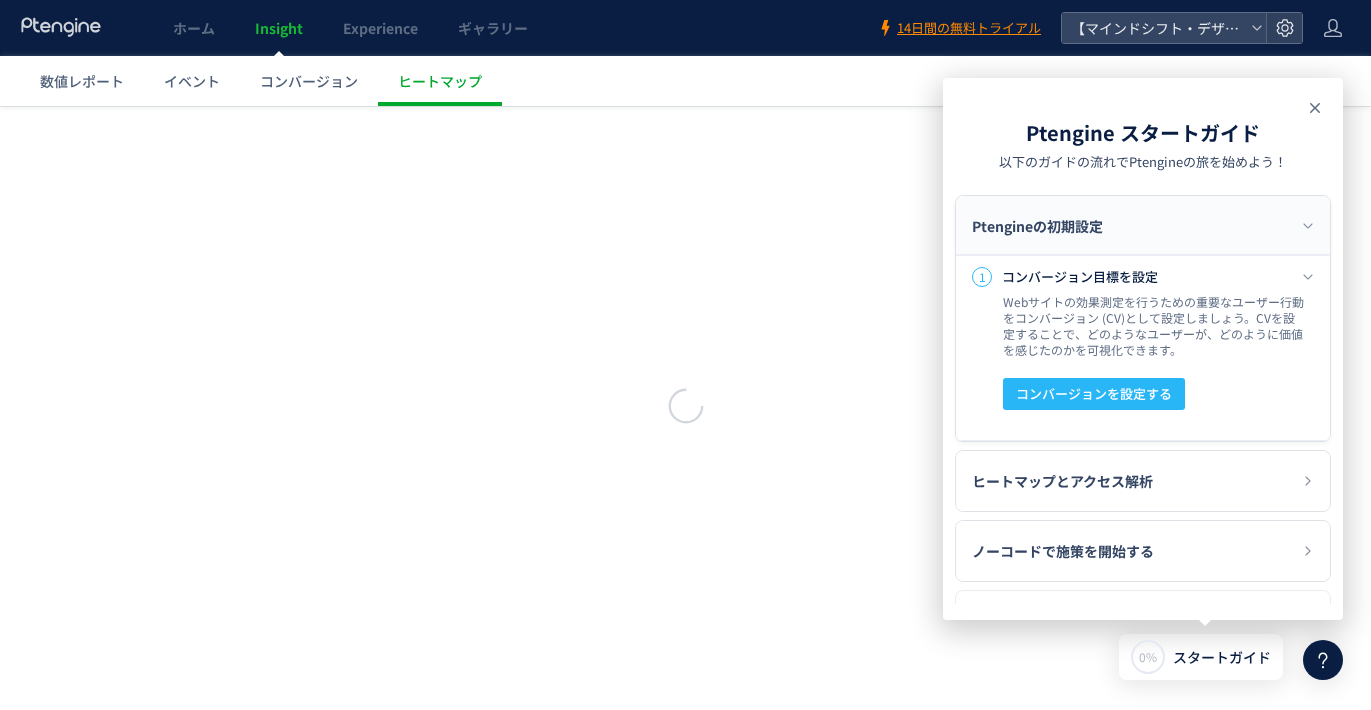 click 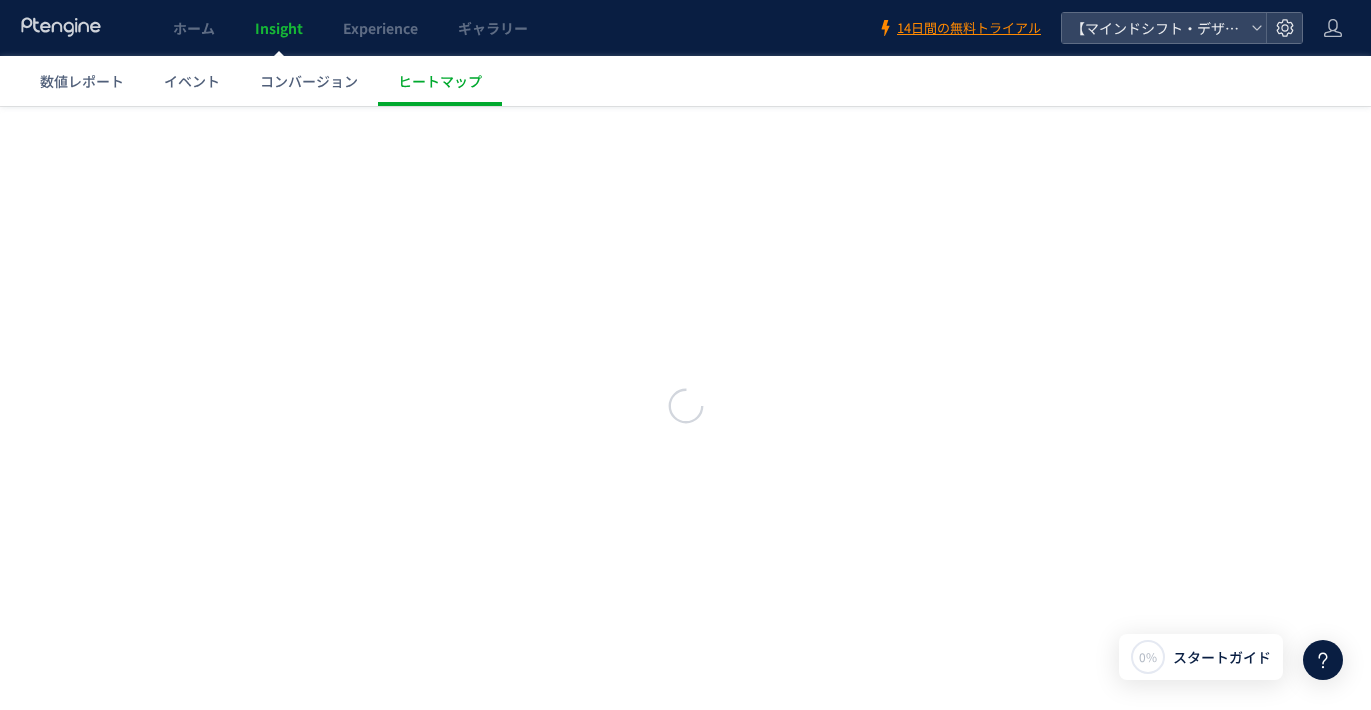 scroll, scrollTop: 0, scrollLeft: 0, axis: both 